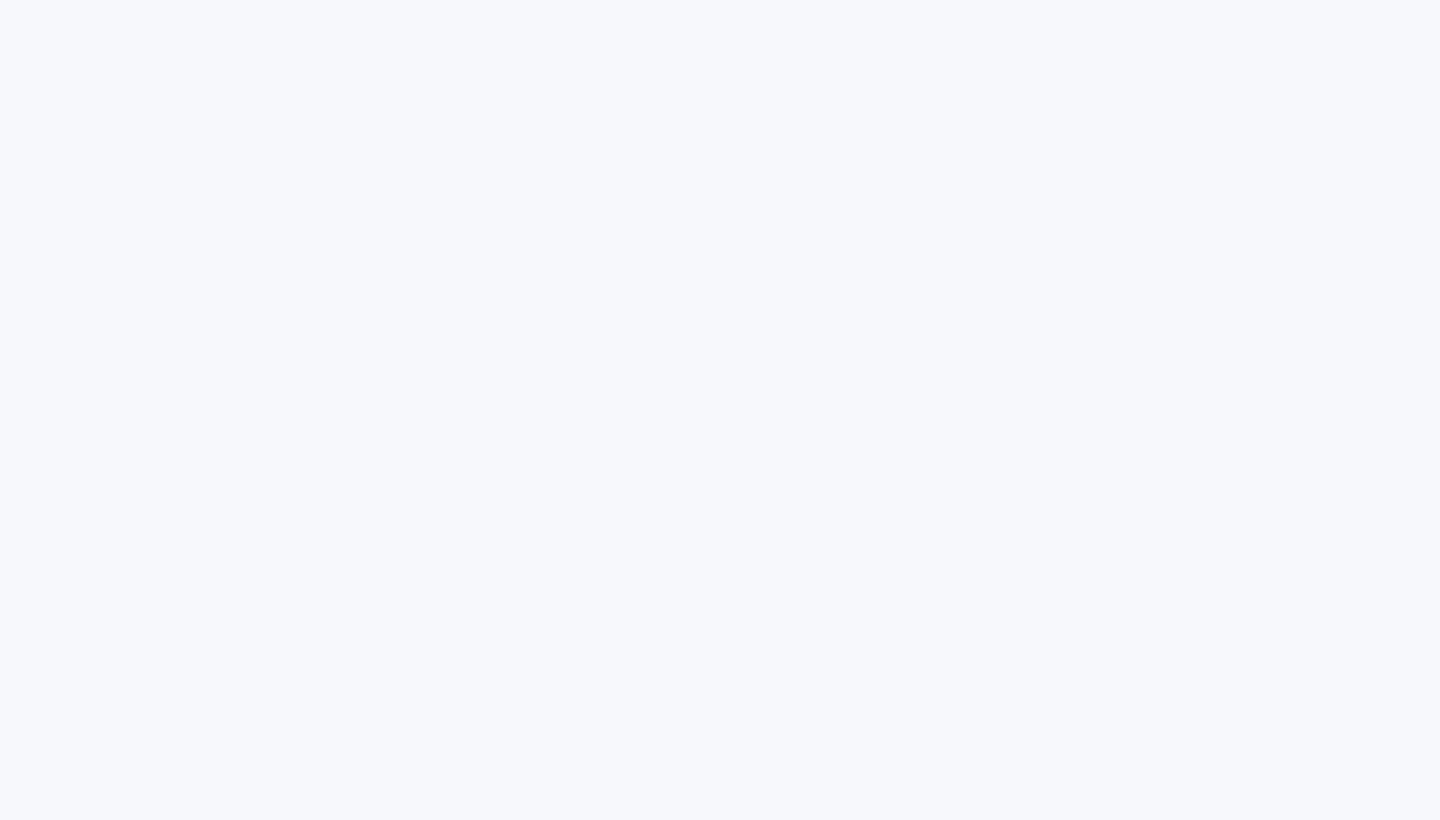 scroll, scrollTop: 0, scrollLeft: 0, axis: both 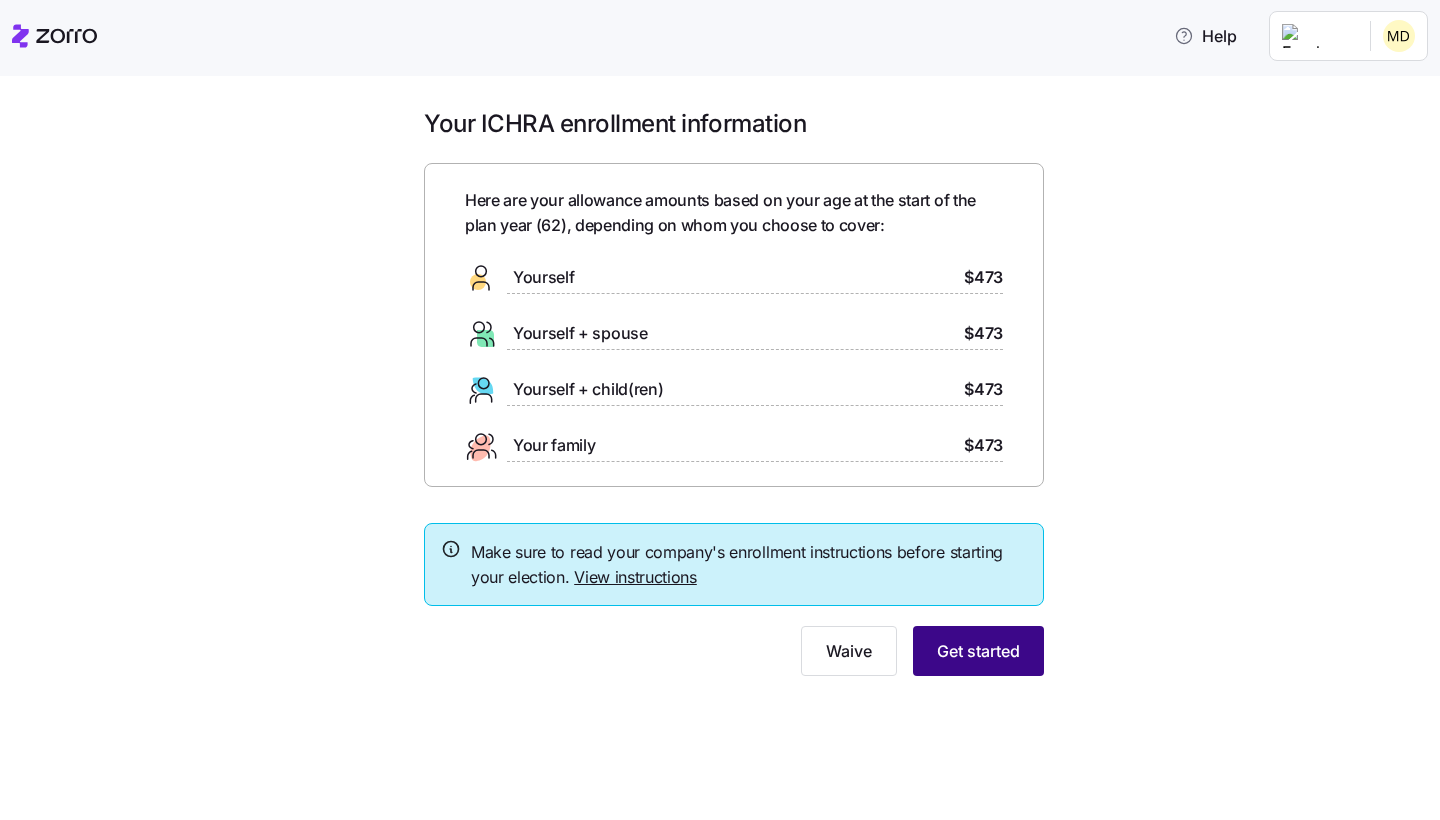 click on "Get started" at bounding box center [978, 651] 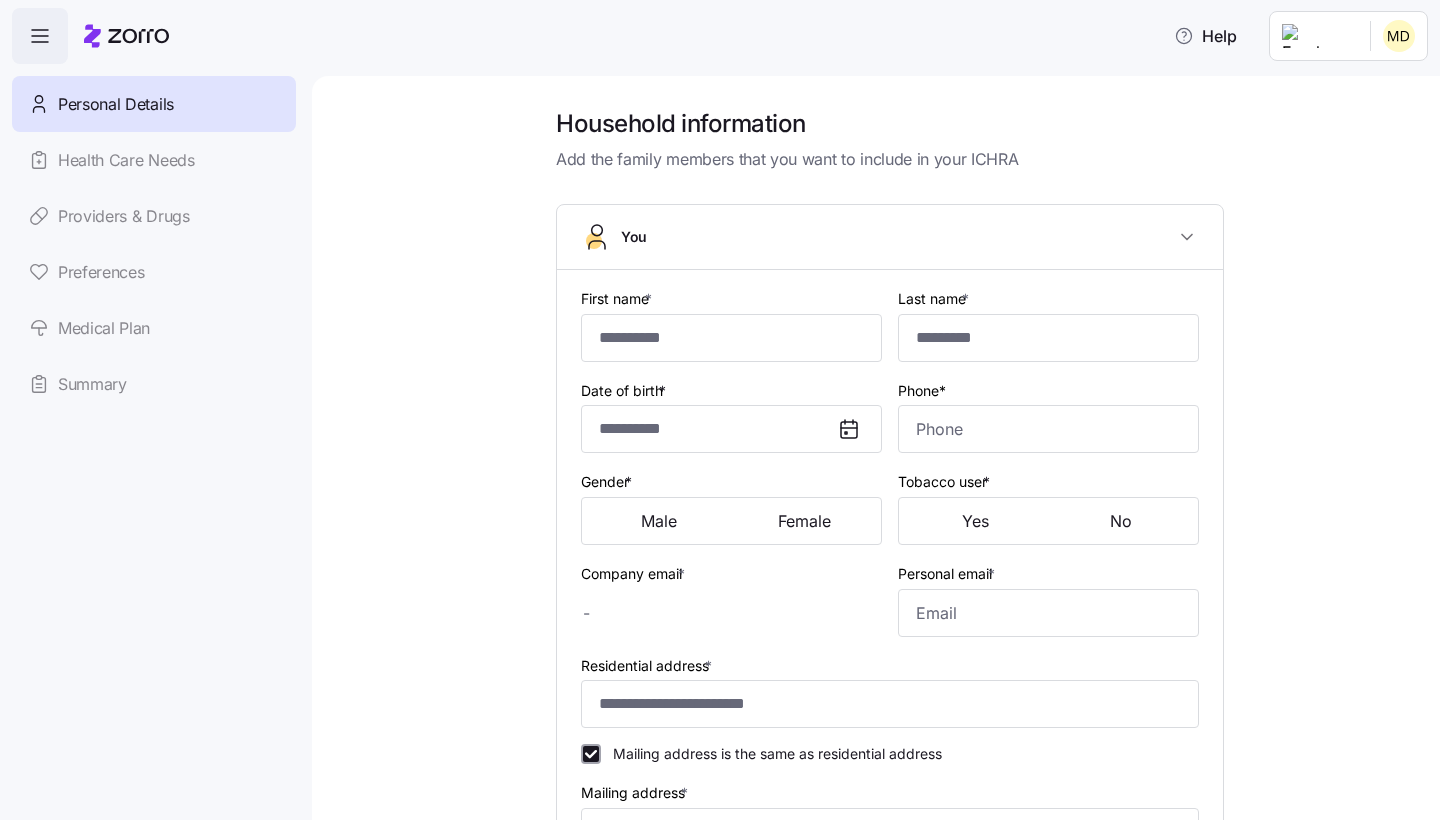 type on "*****" 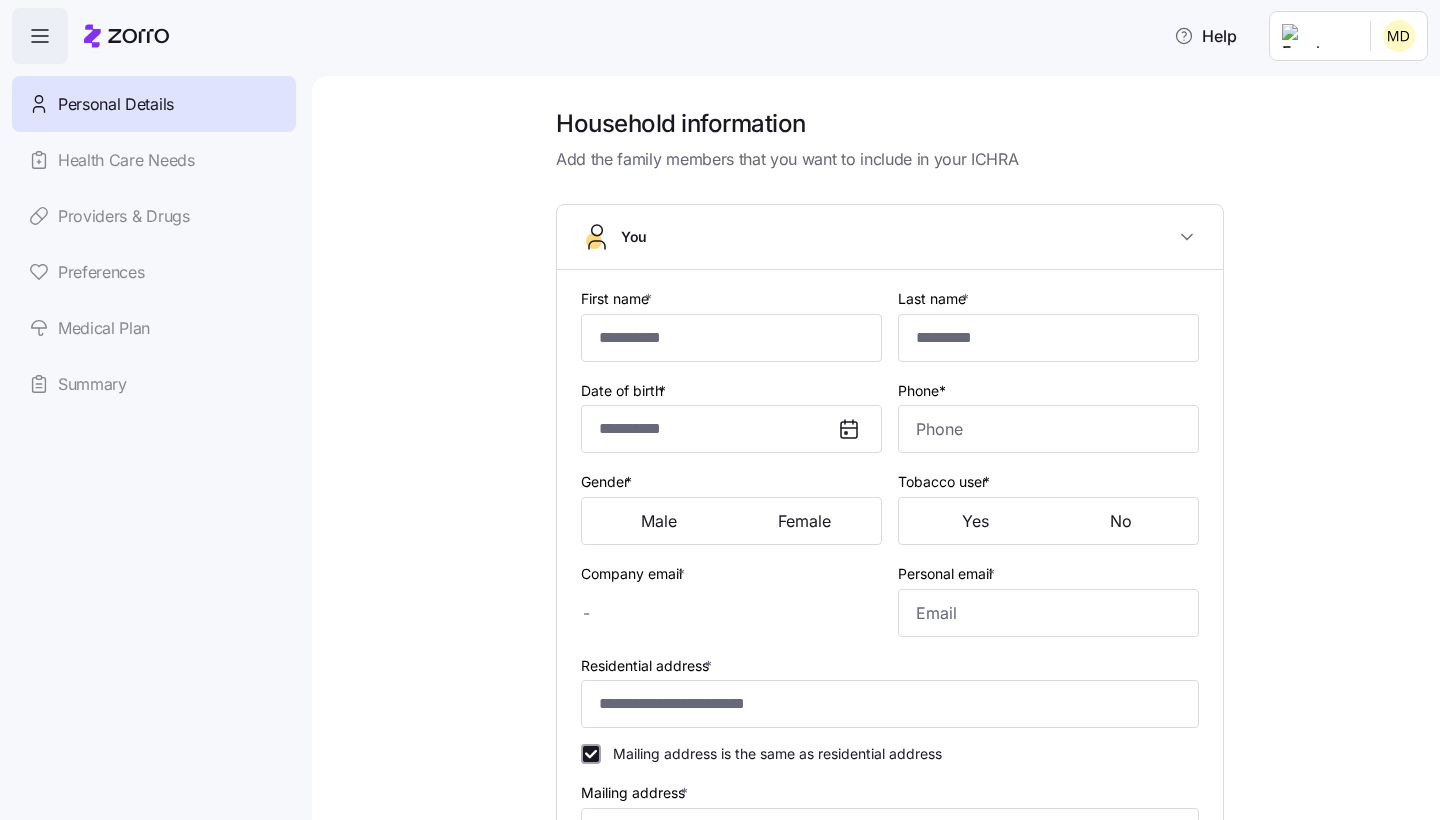type on "****" 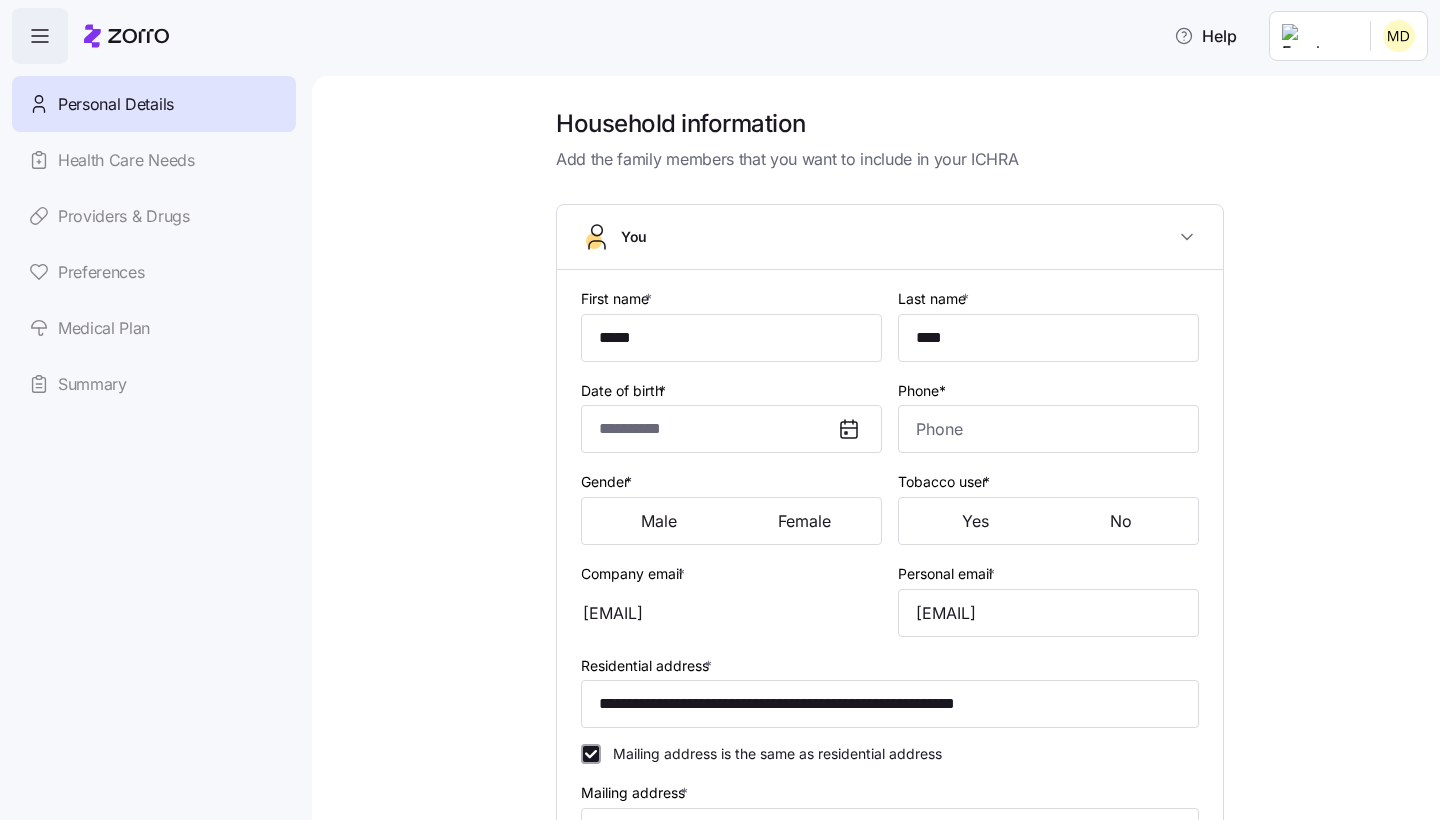 checkbox on "true" 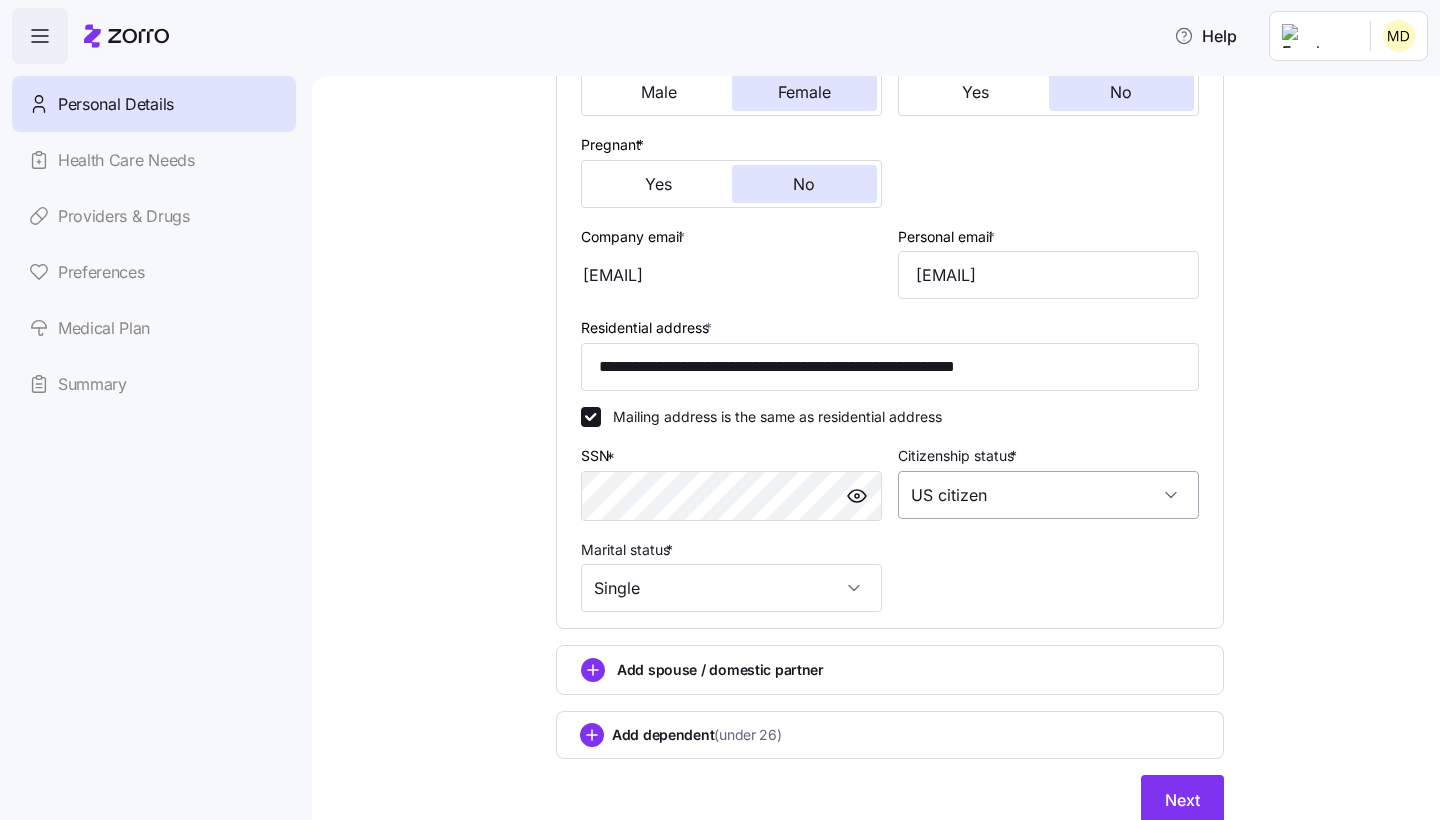 scroll, scrollTop: 500, scrollLeft: 0, axis: vertical 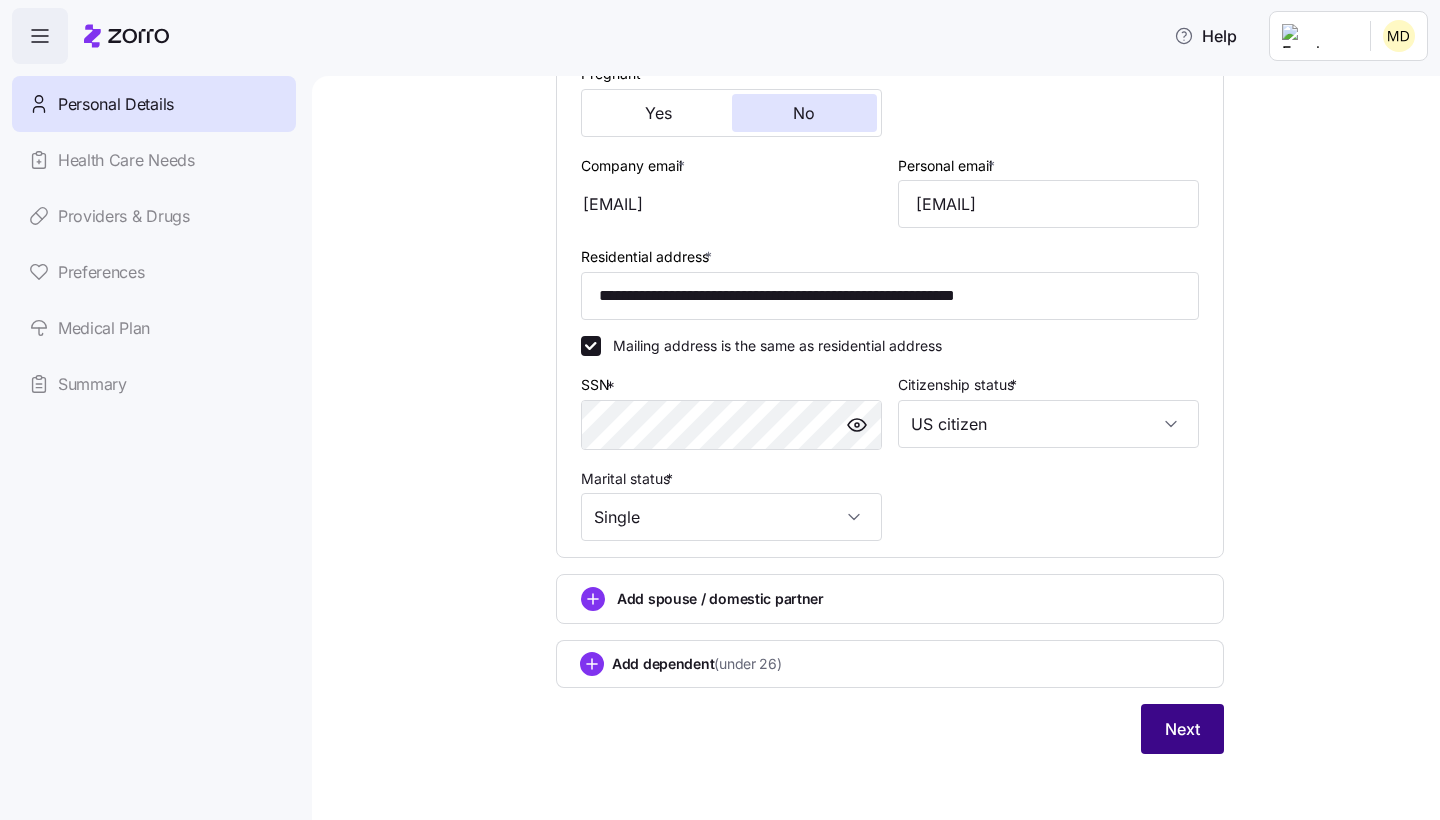 click on "Next" at bounding box center (1182, 729) 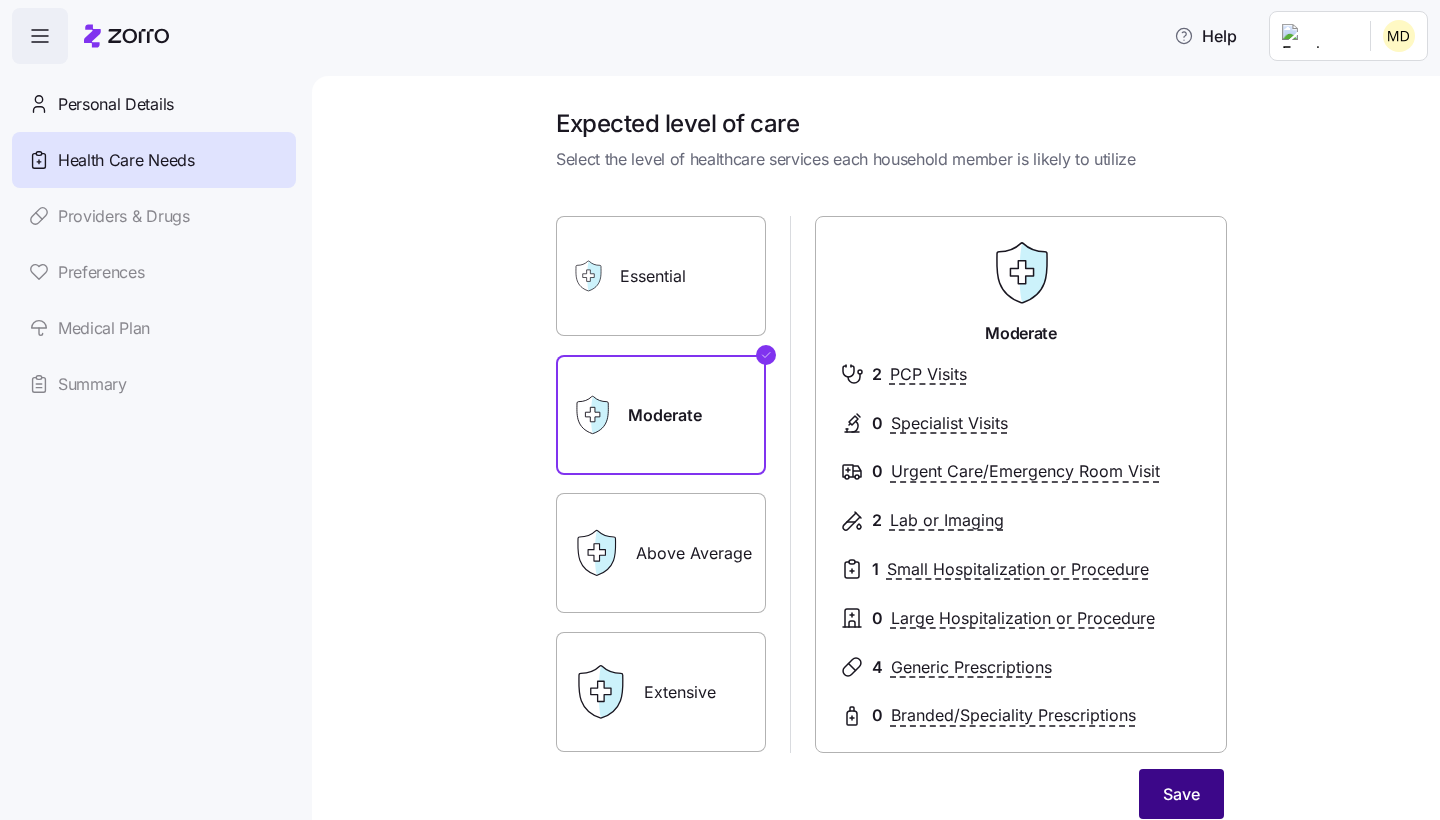 scroll, scrollTop: 186, scrollLeft: 0, axis: vertical 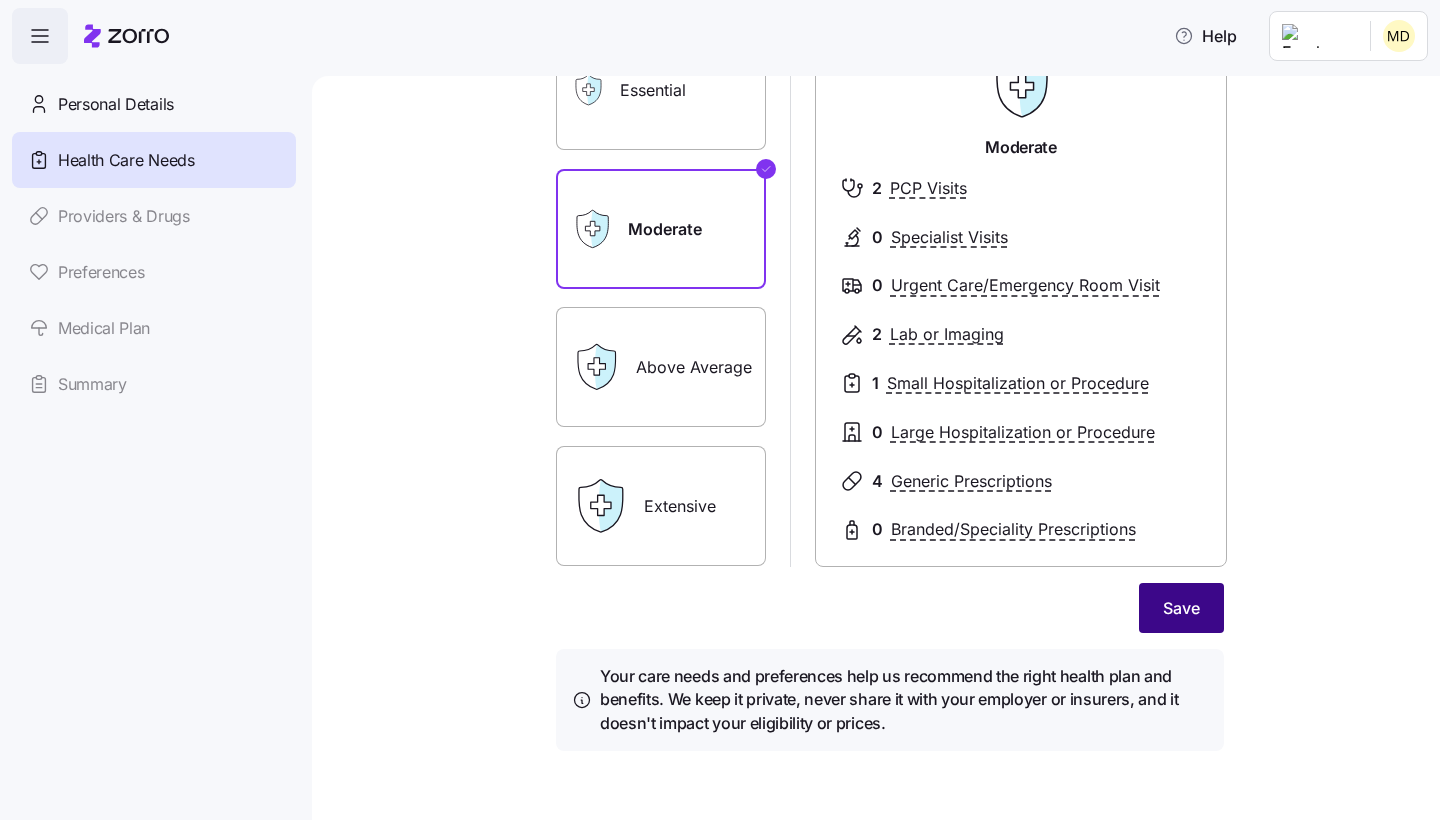 click on "Save" at bounding box center [1181, 608] 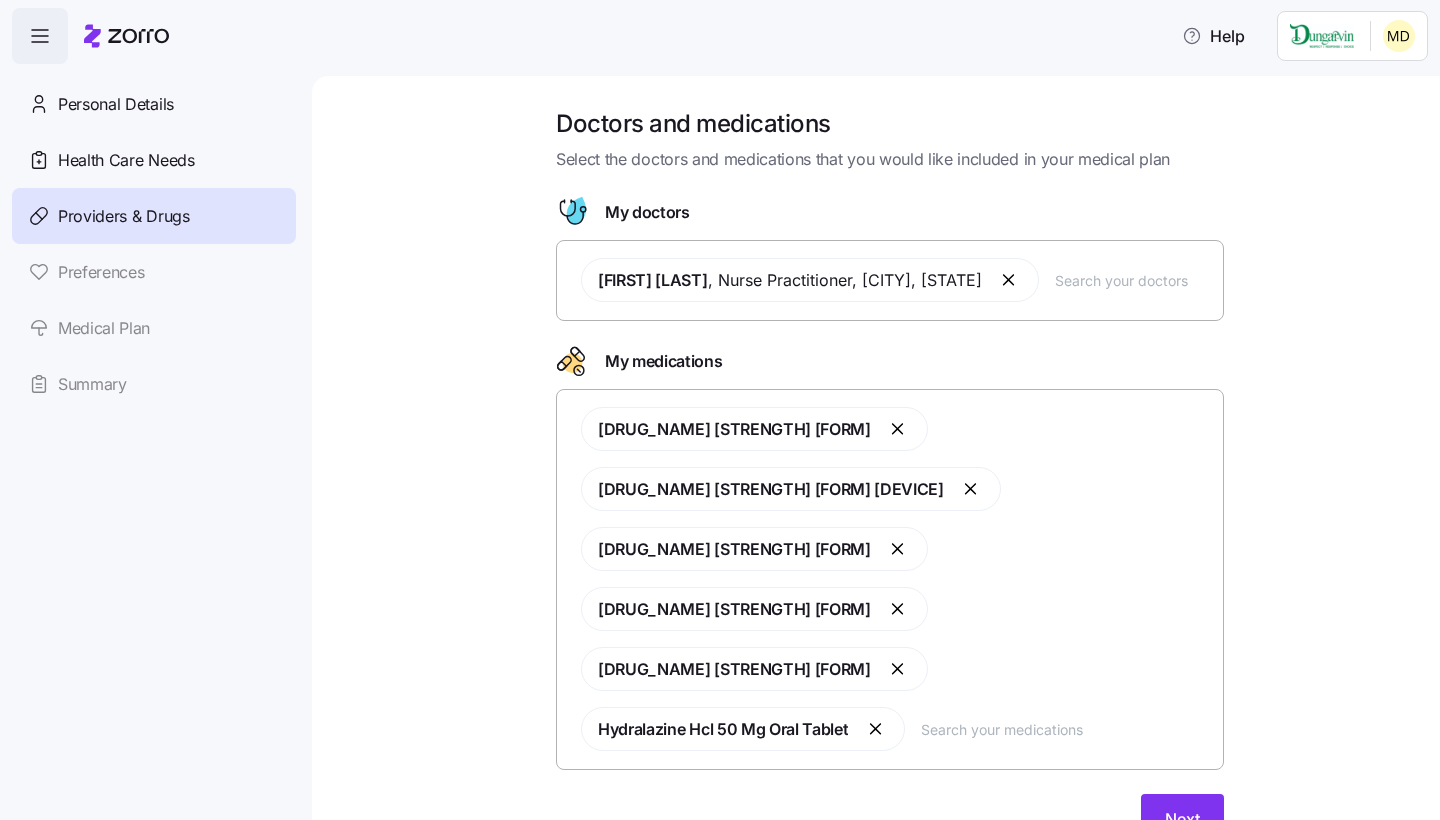 scroll, scrollTop: 95, scrollLeft: 0, axis: vertical 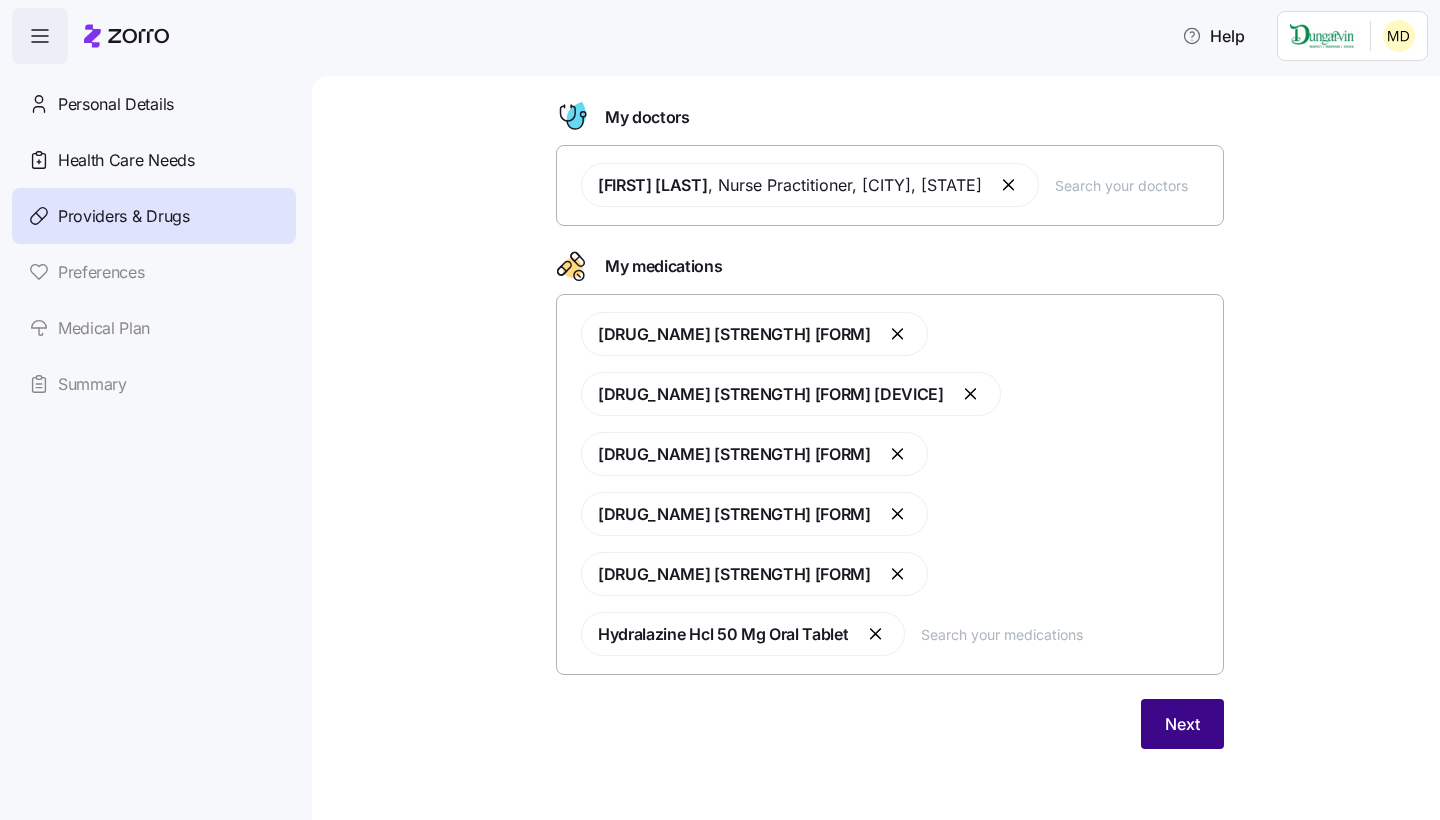click on "Next" at bounding box center [1182, 724] 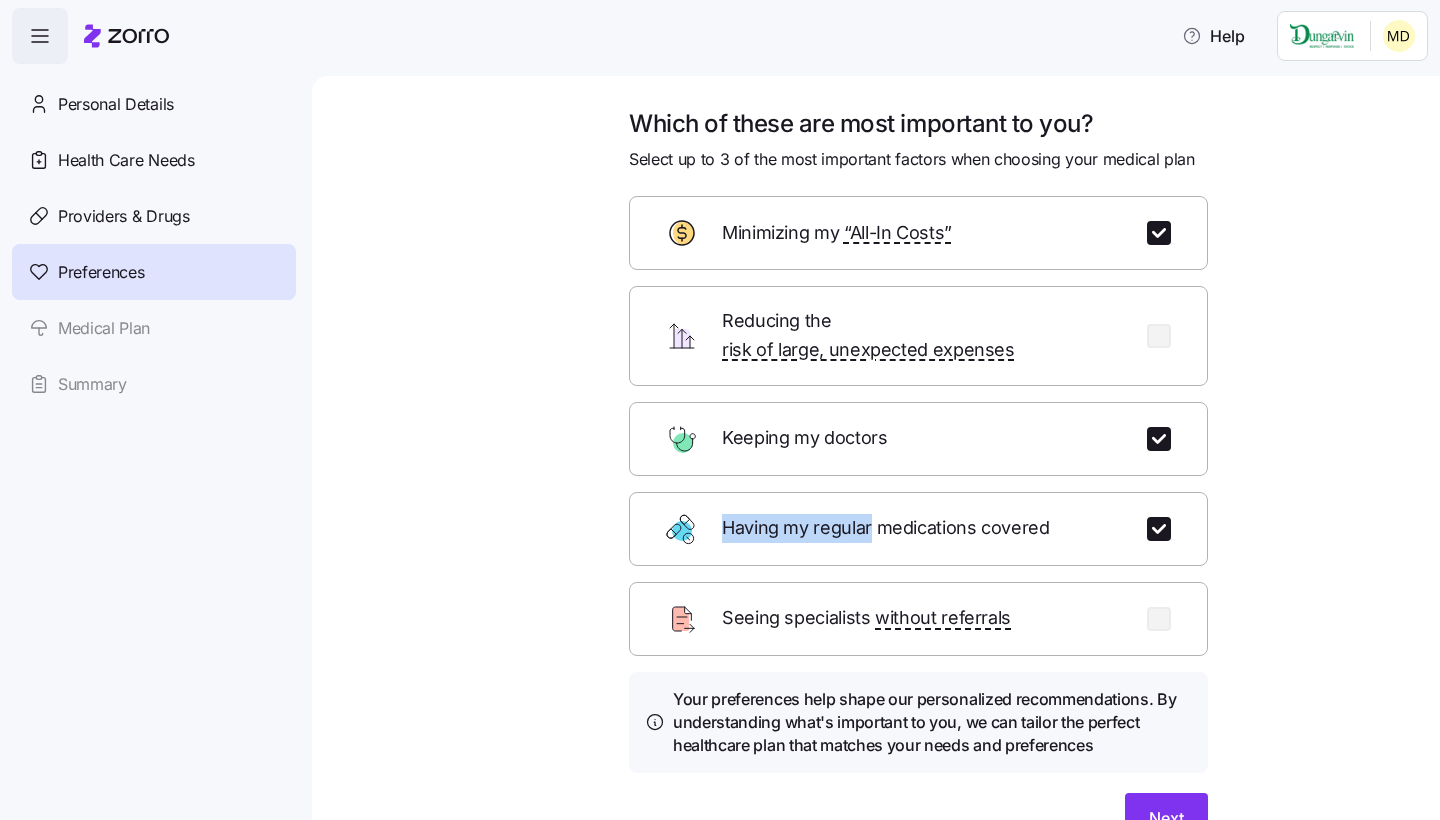 drag, startPoint x: 862, startPoint y: 501, endPoint x: 844, endPoint y: 484, distance: 24.758837 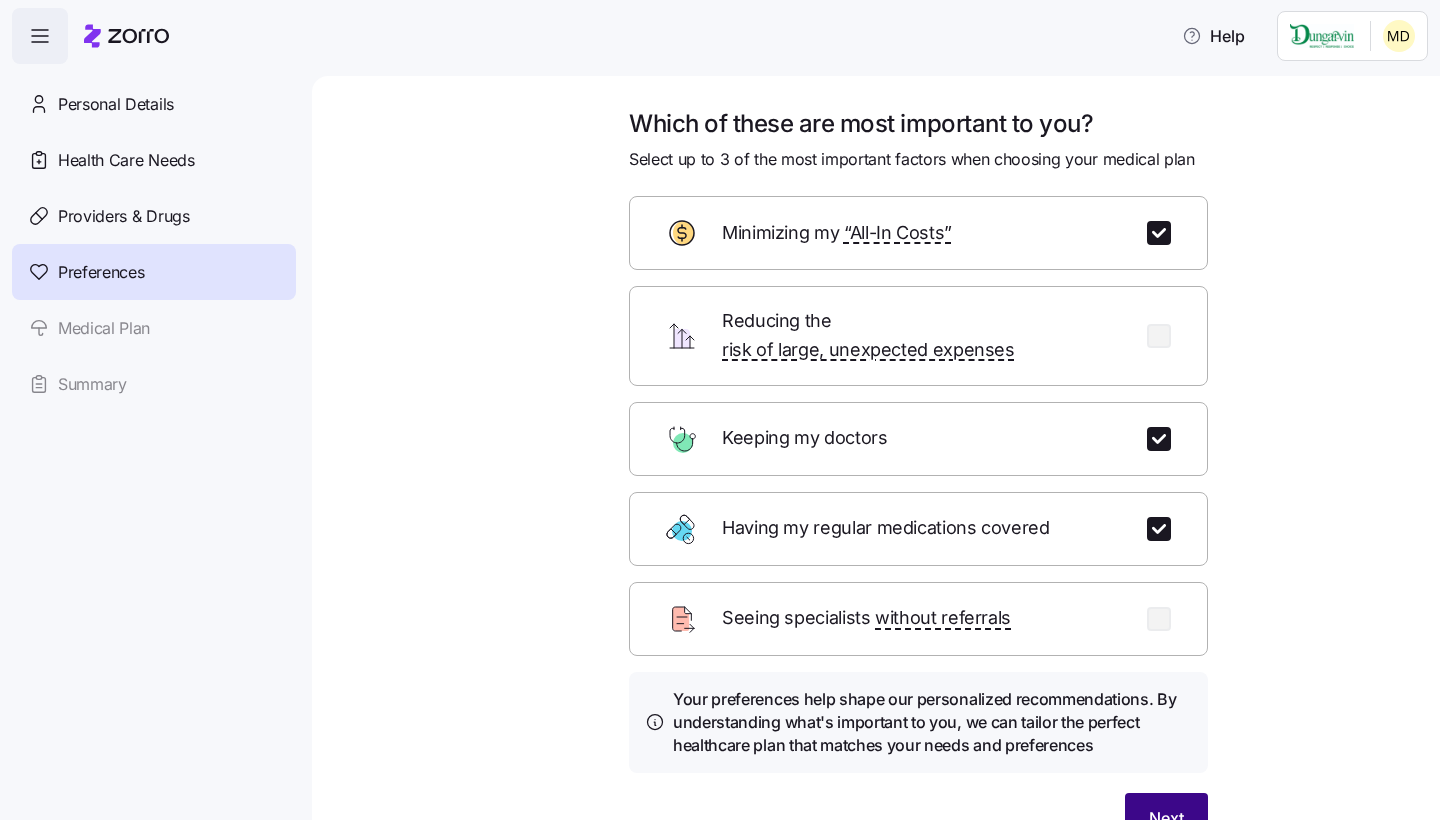 click on "Next" at bounding box center (1166, 818) 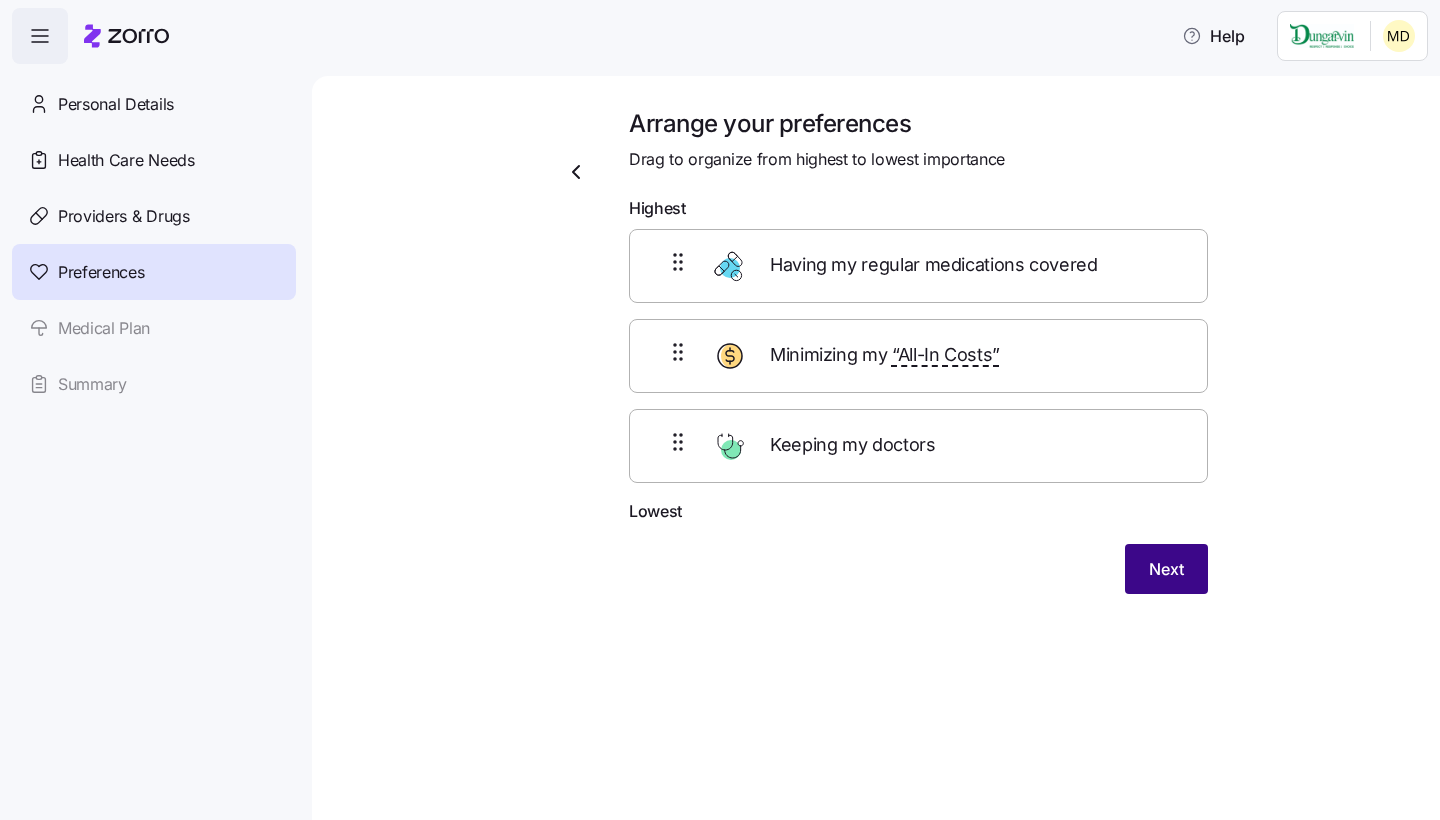 click on "Next" at bounding box center [1166, 569] 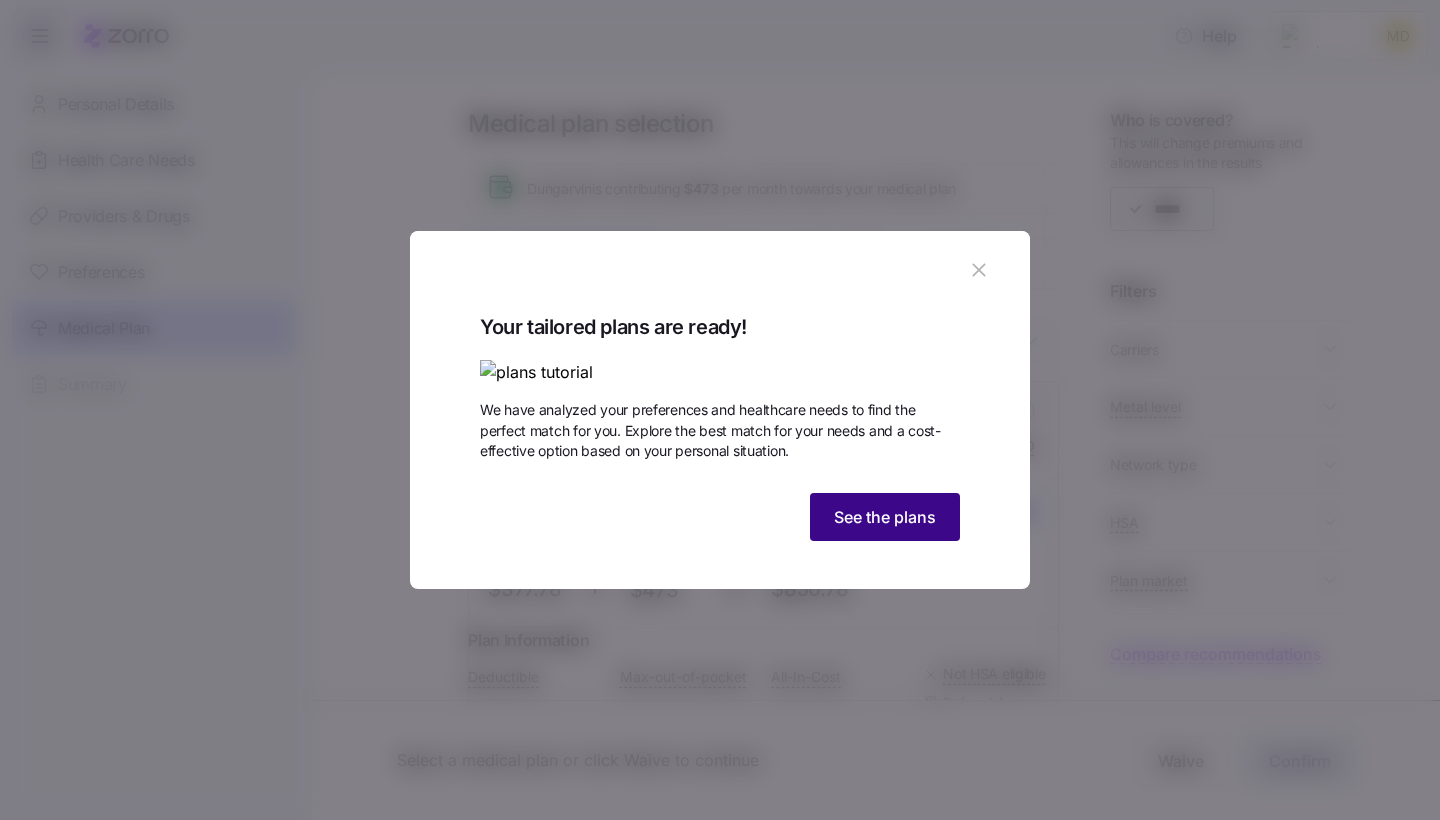 click on "See the plans" at bounding box center [885, 517] 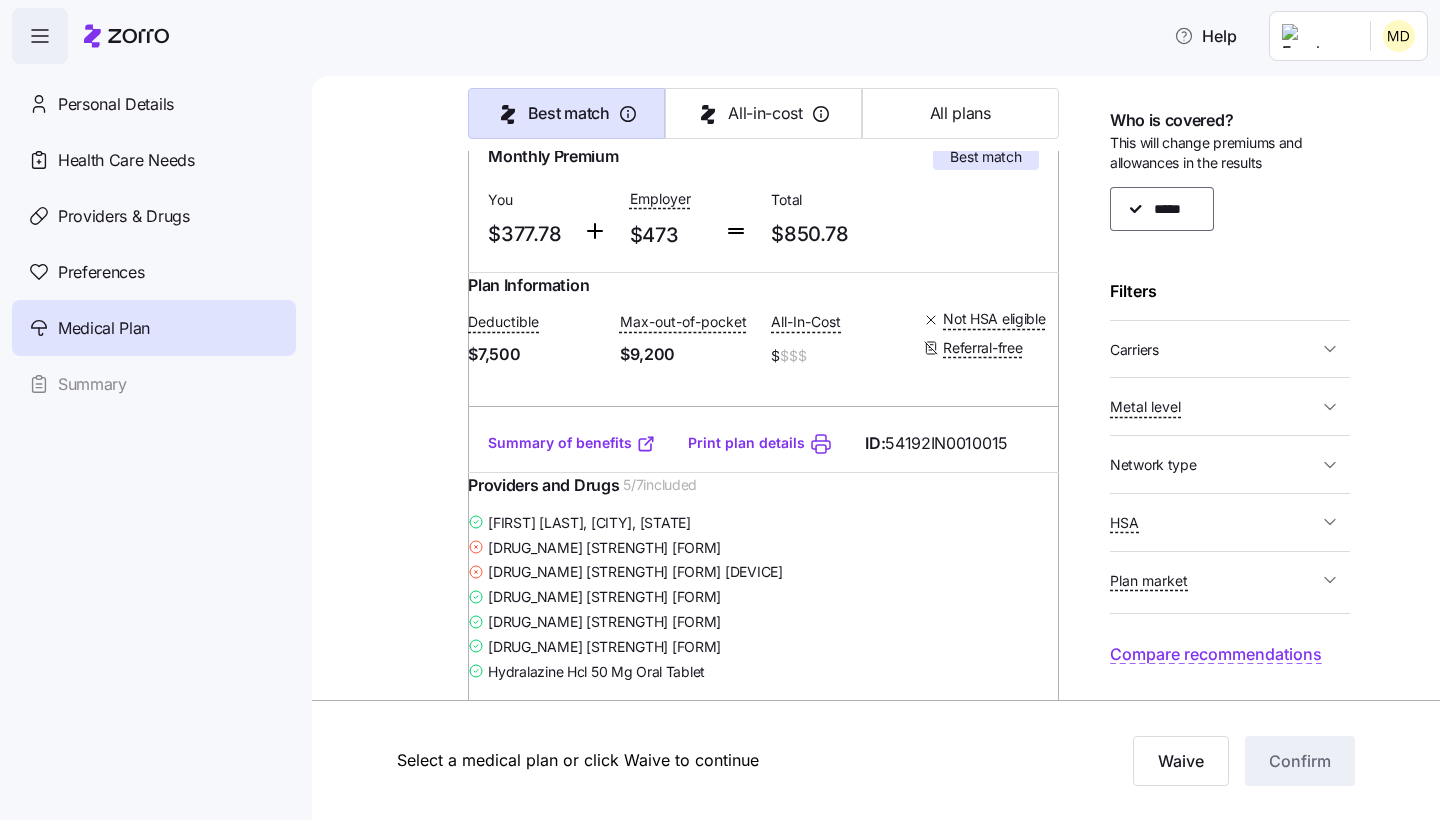 scroll, scrollTop: 0, scrollLeft: 0, axis: both 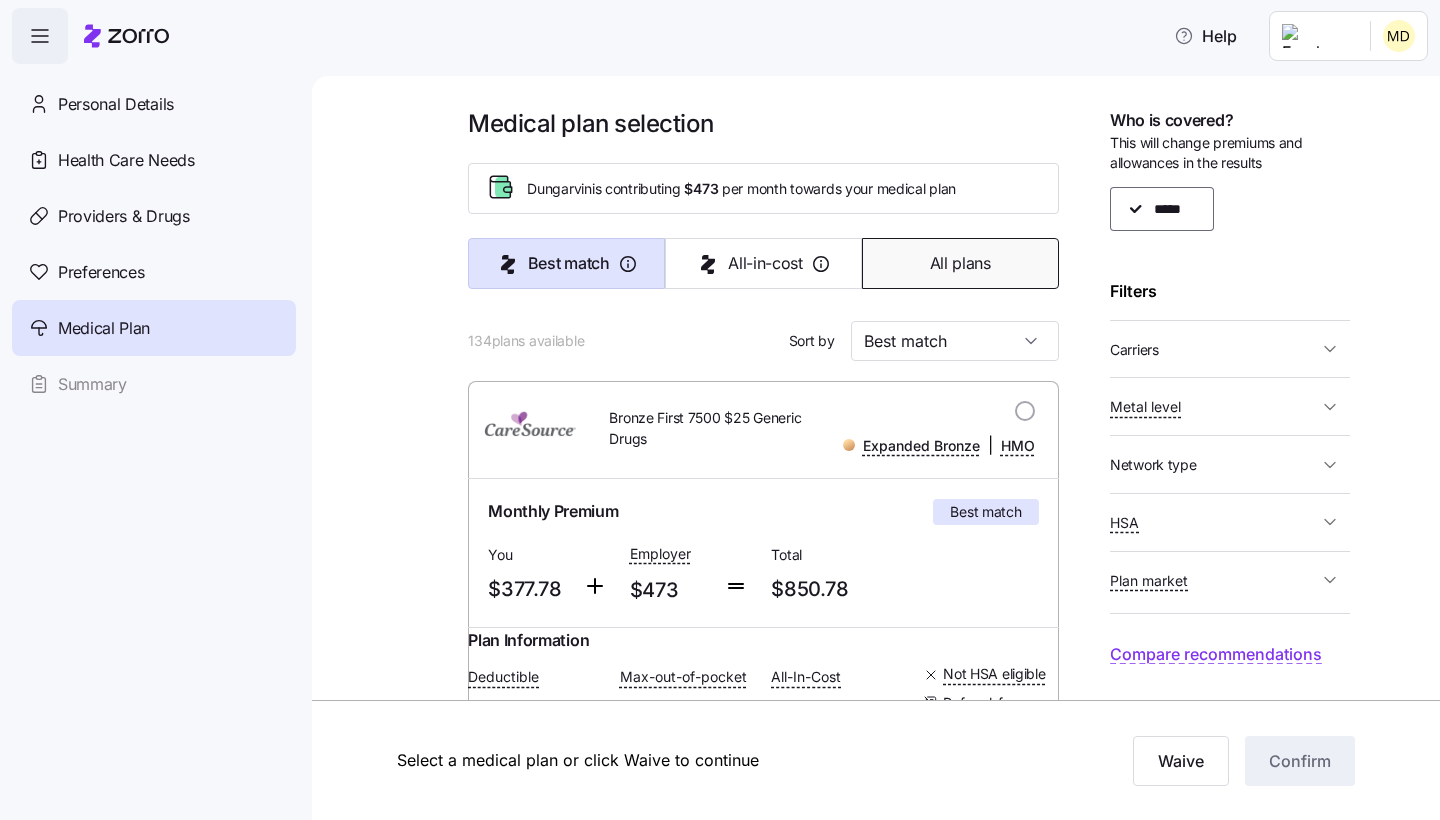 click on "All plans" at bounding box center [960, 263] 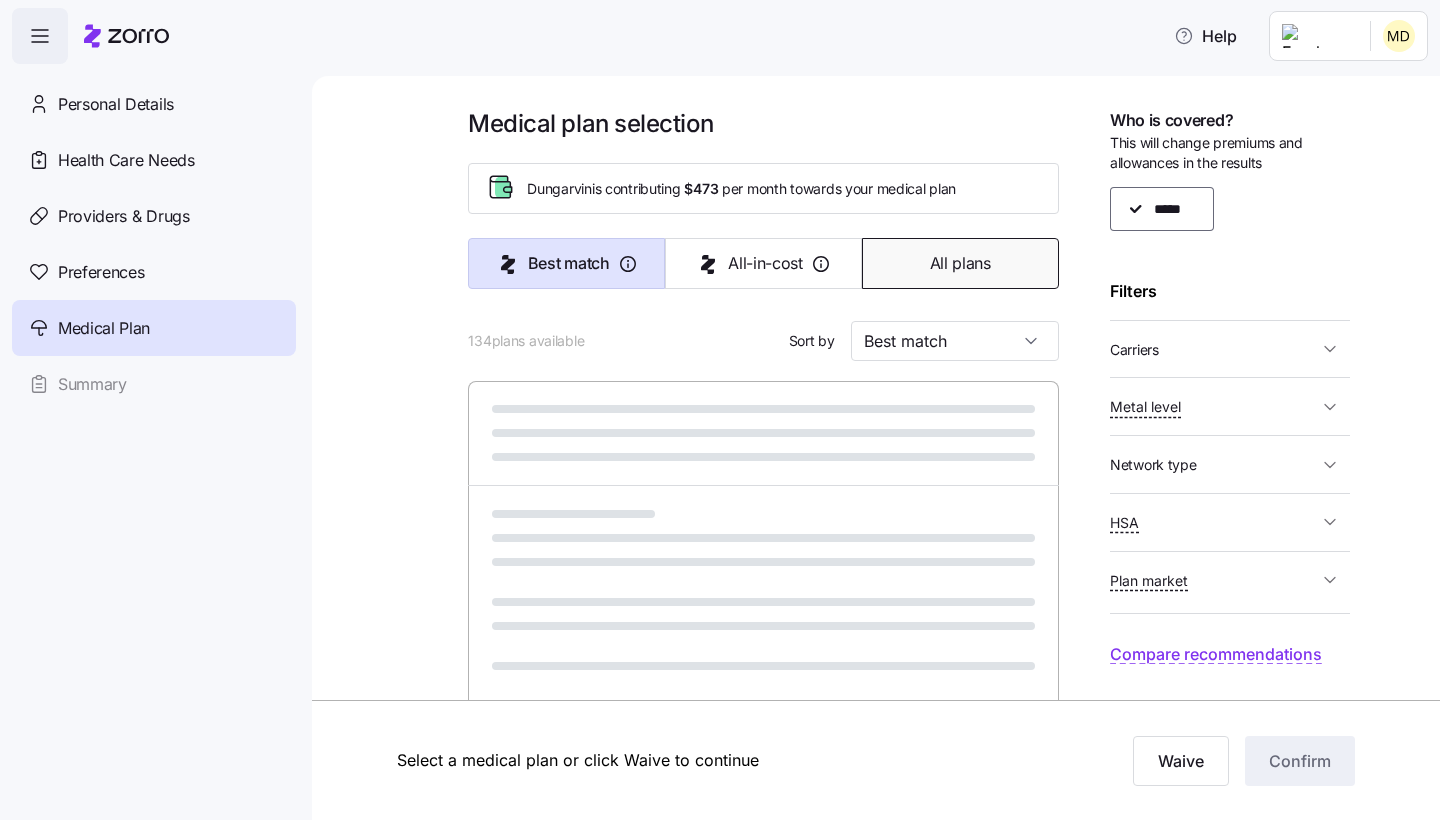 type on "Premium" 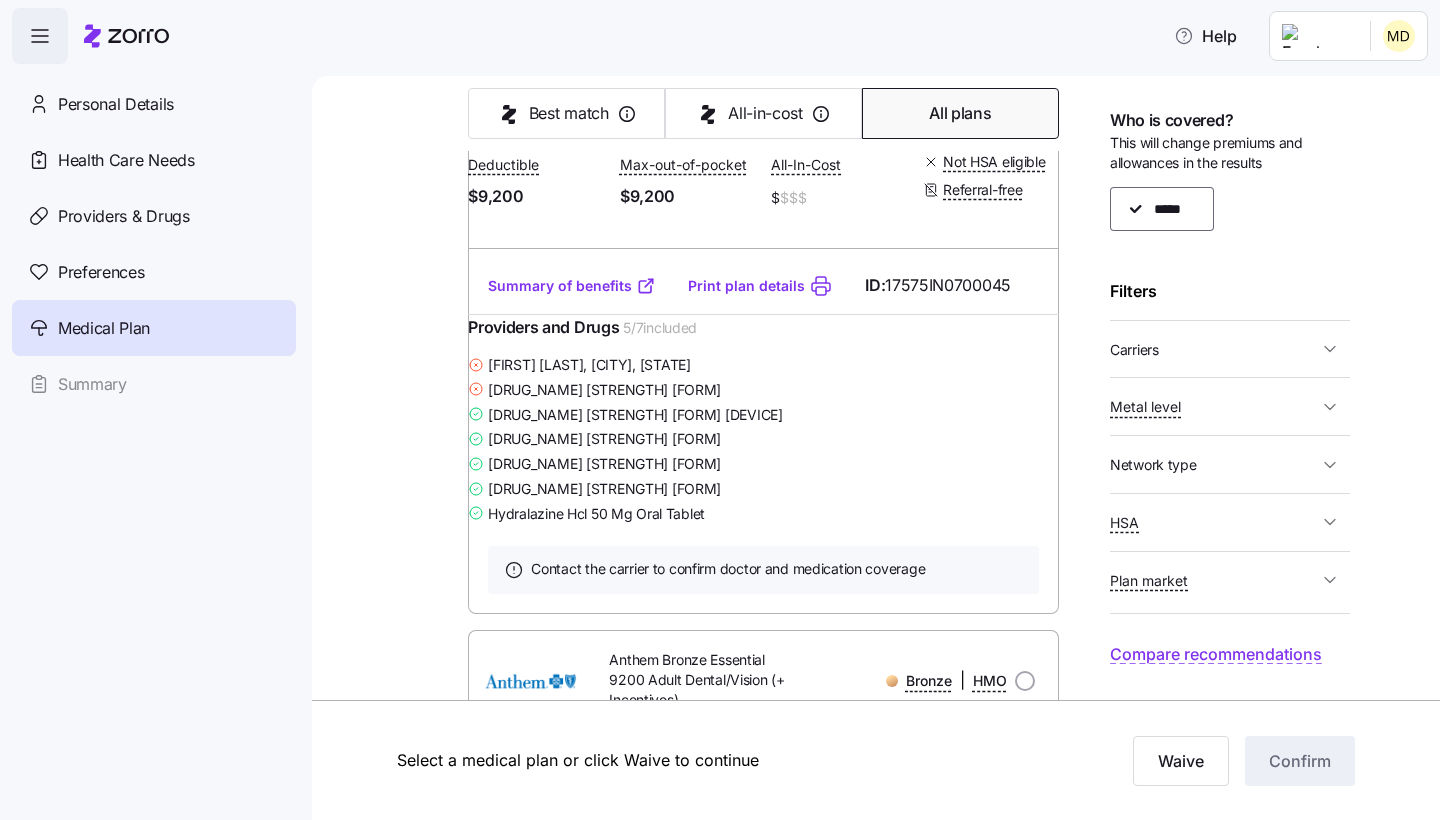 scroll, scrollTop: 0, scrollLeft: 0, axis: both 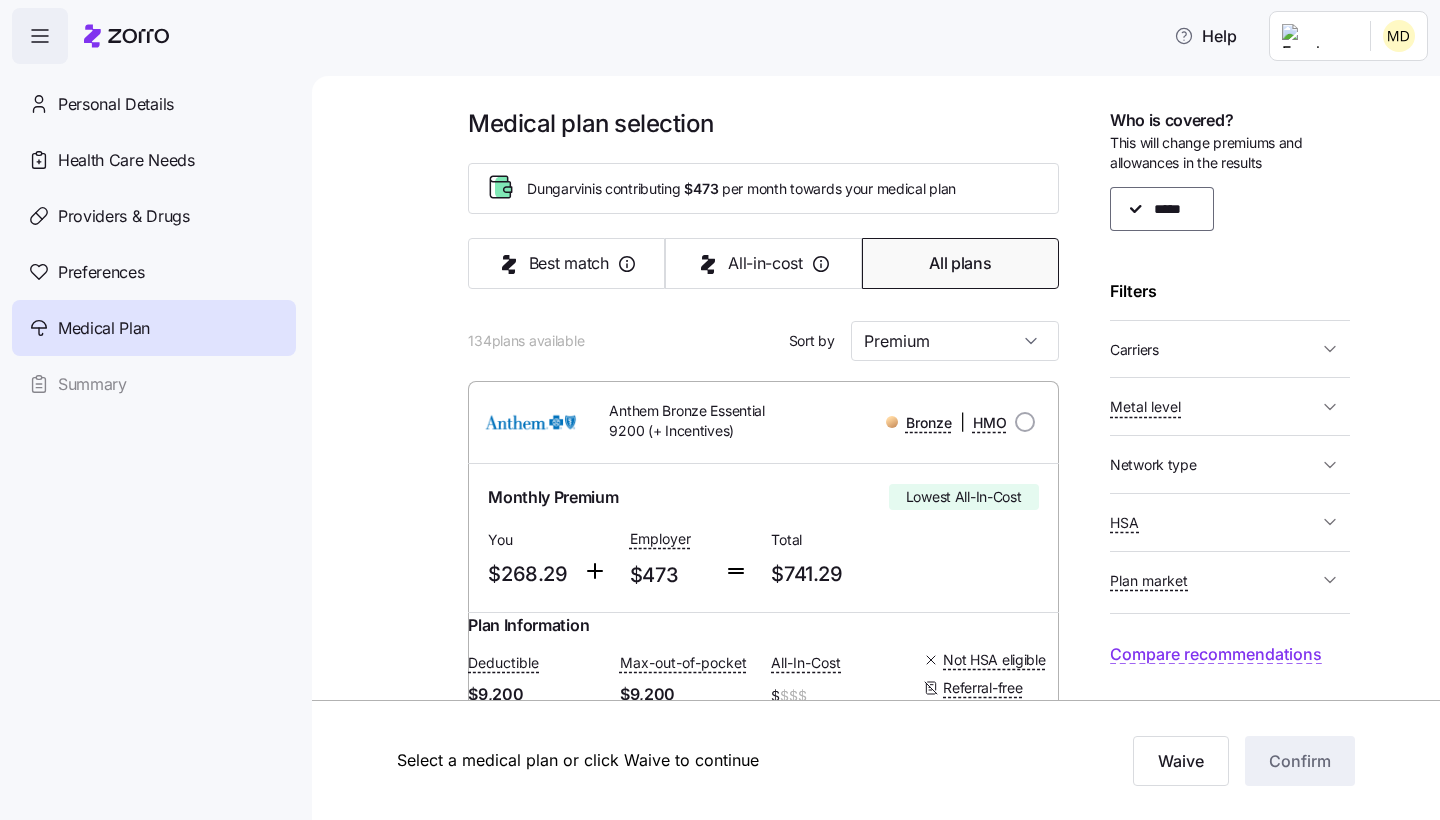 click at bounding box center [530, 422] 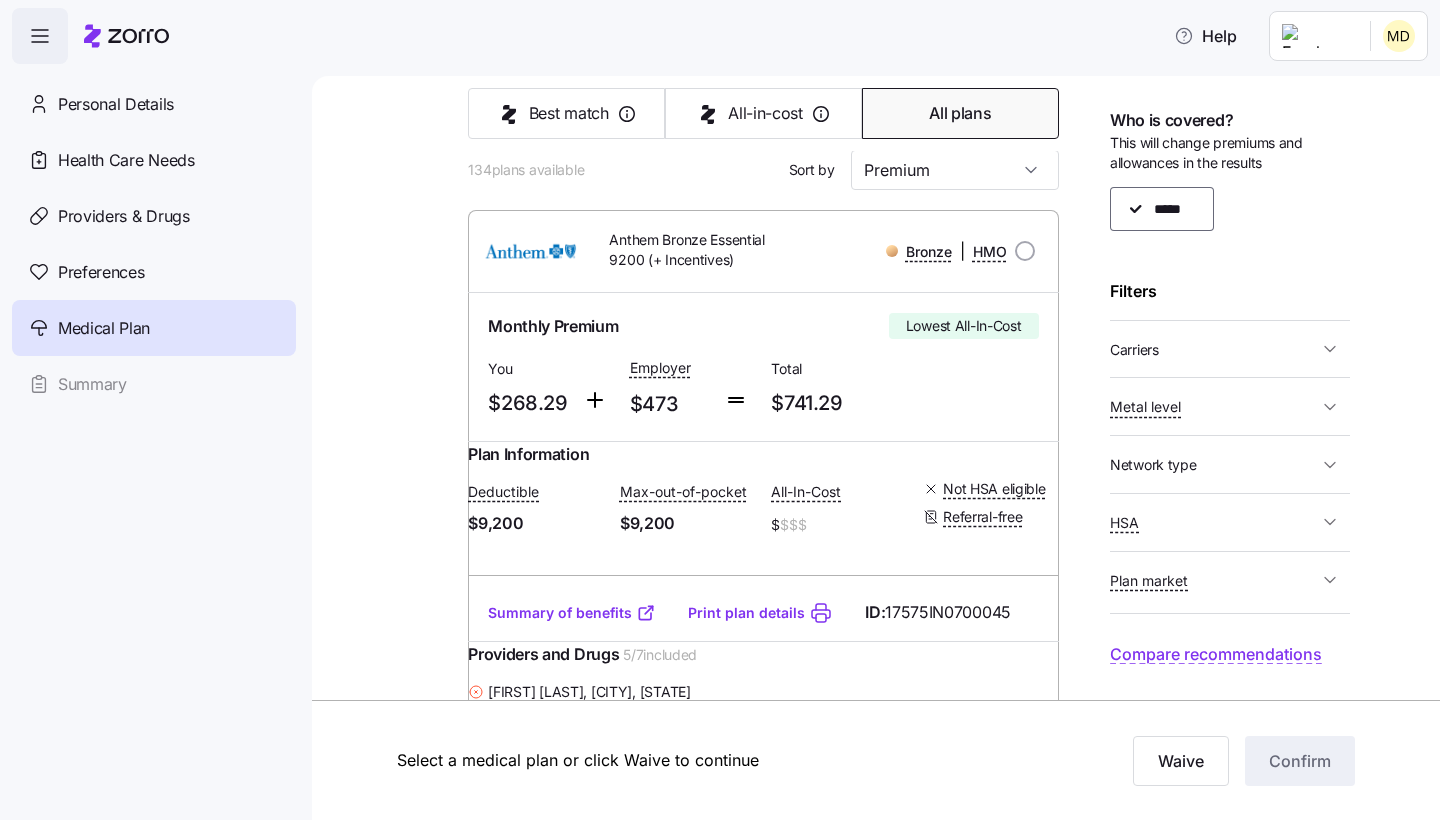 scroll, scrollTop: 163, scrollLeft: 0, axis: vertical 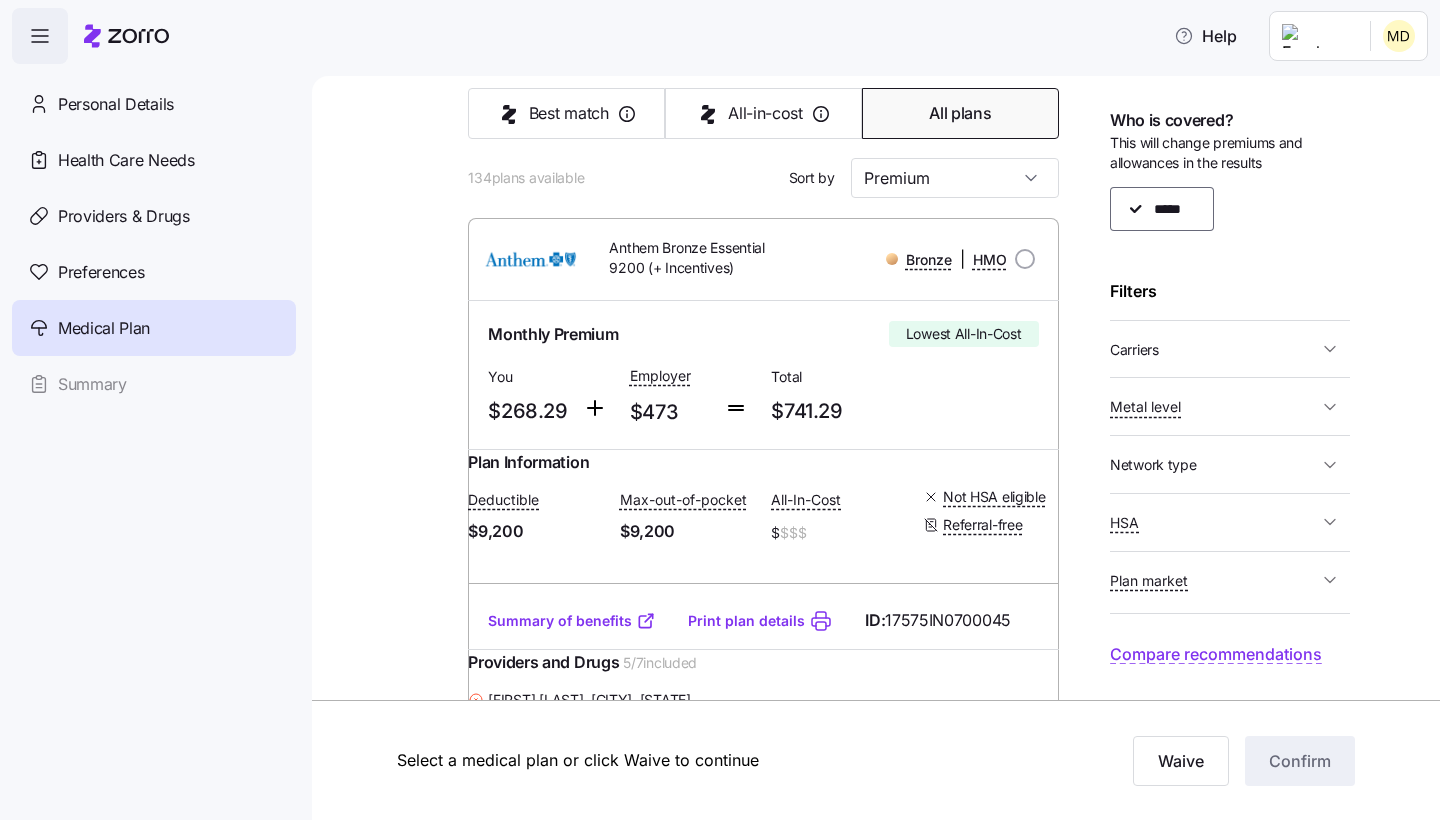 click on "Anthem Bronze Essential 9200 (+ Incentives)" at bounding box center (693, 259) 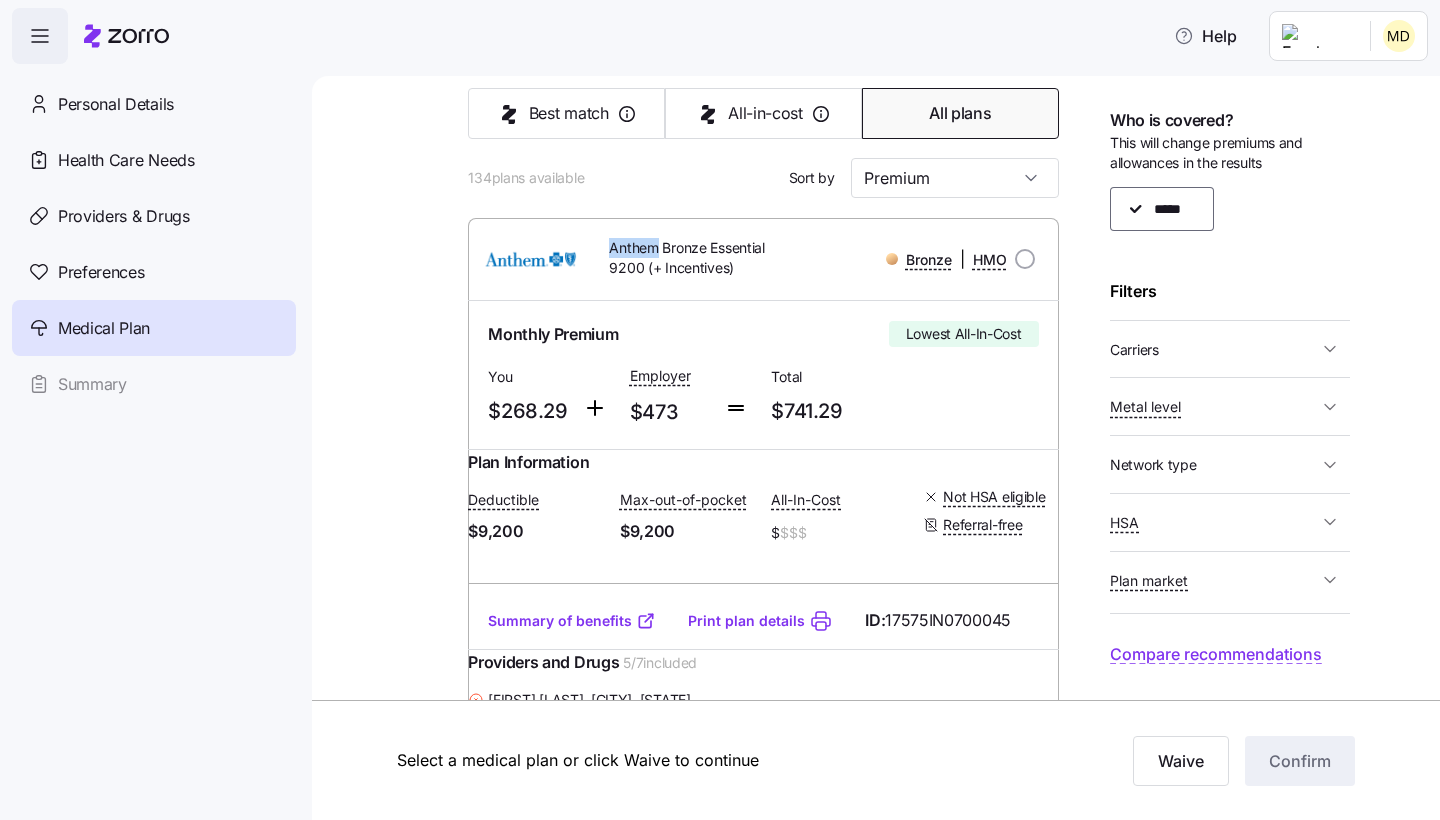 click on "Anthem Bronze Essential 9200 (+ Incentives)" at bounding box center (693, 259) 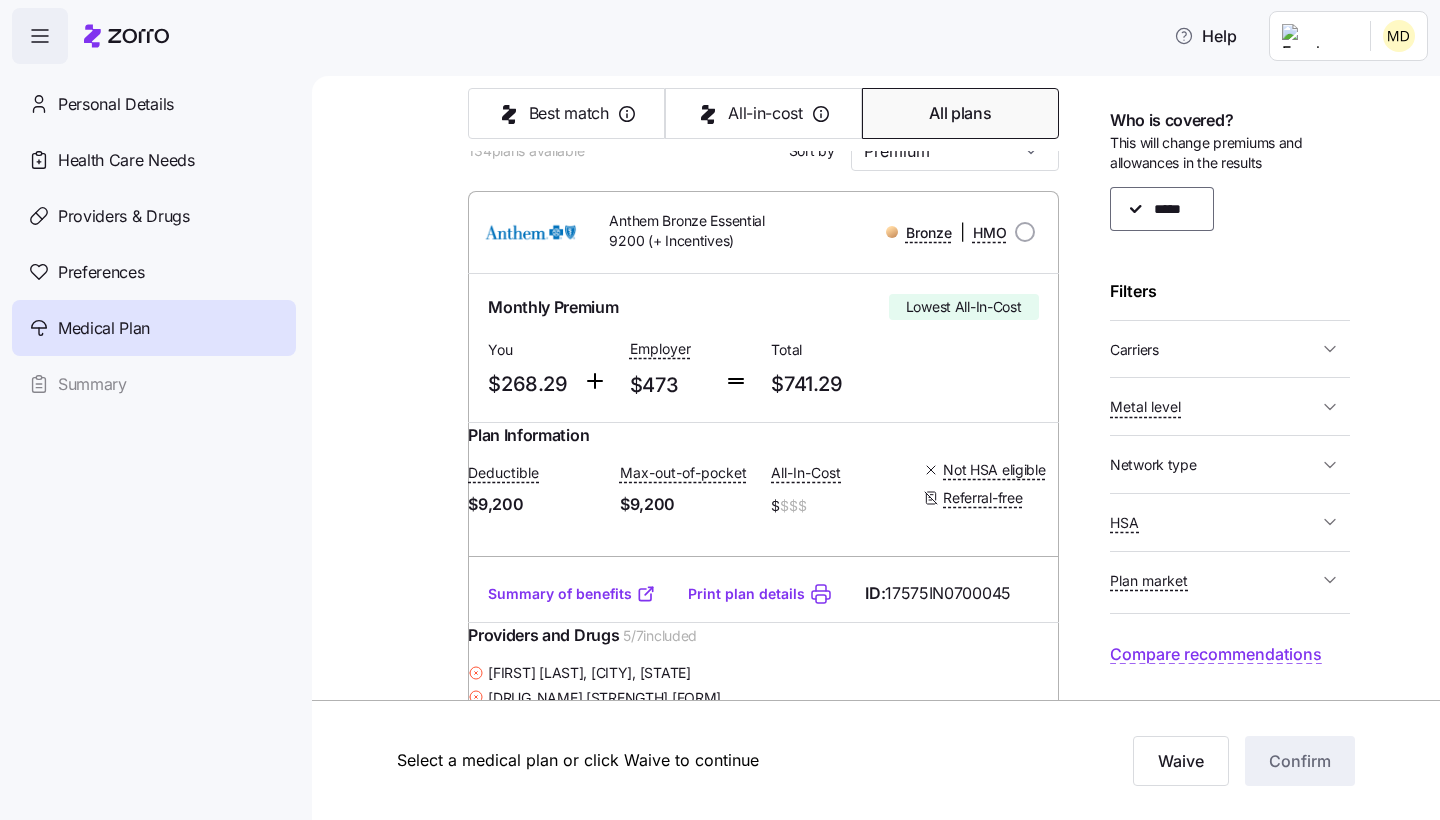 scroll, scrollTop: 262, scrollLeft: 0, axis: vertical 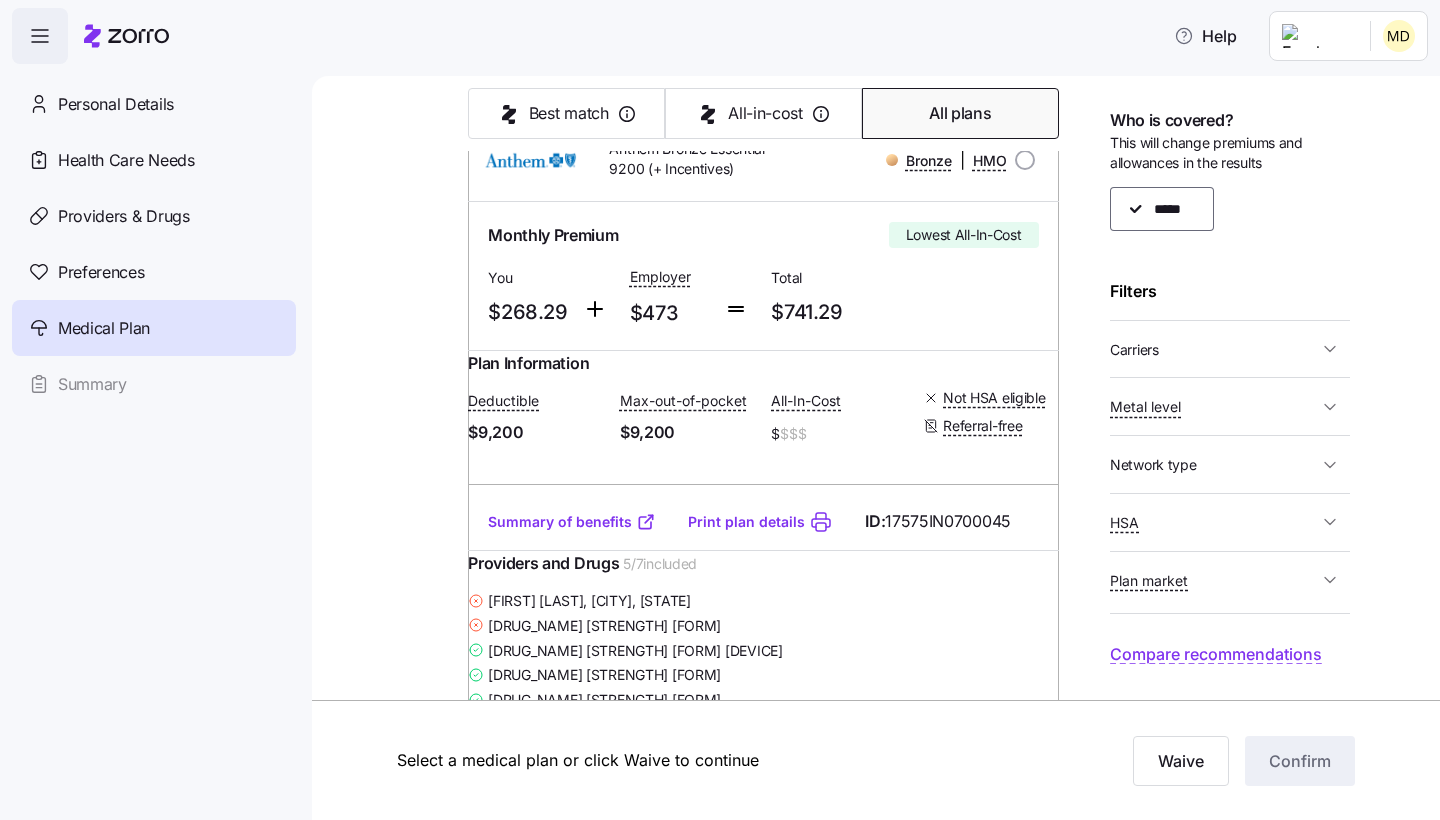 click on "Summary of benefits" at bounding box center [572, 522] 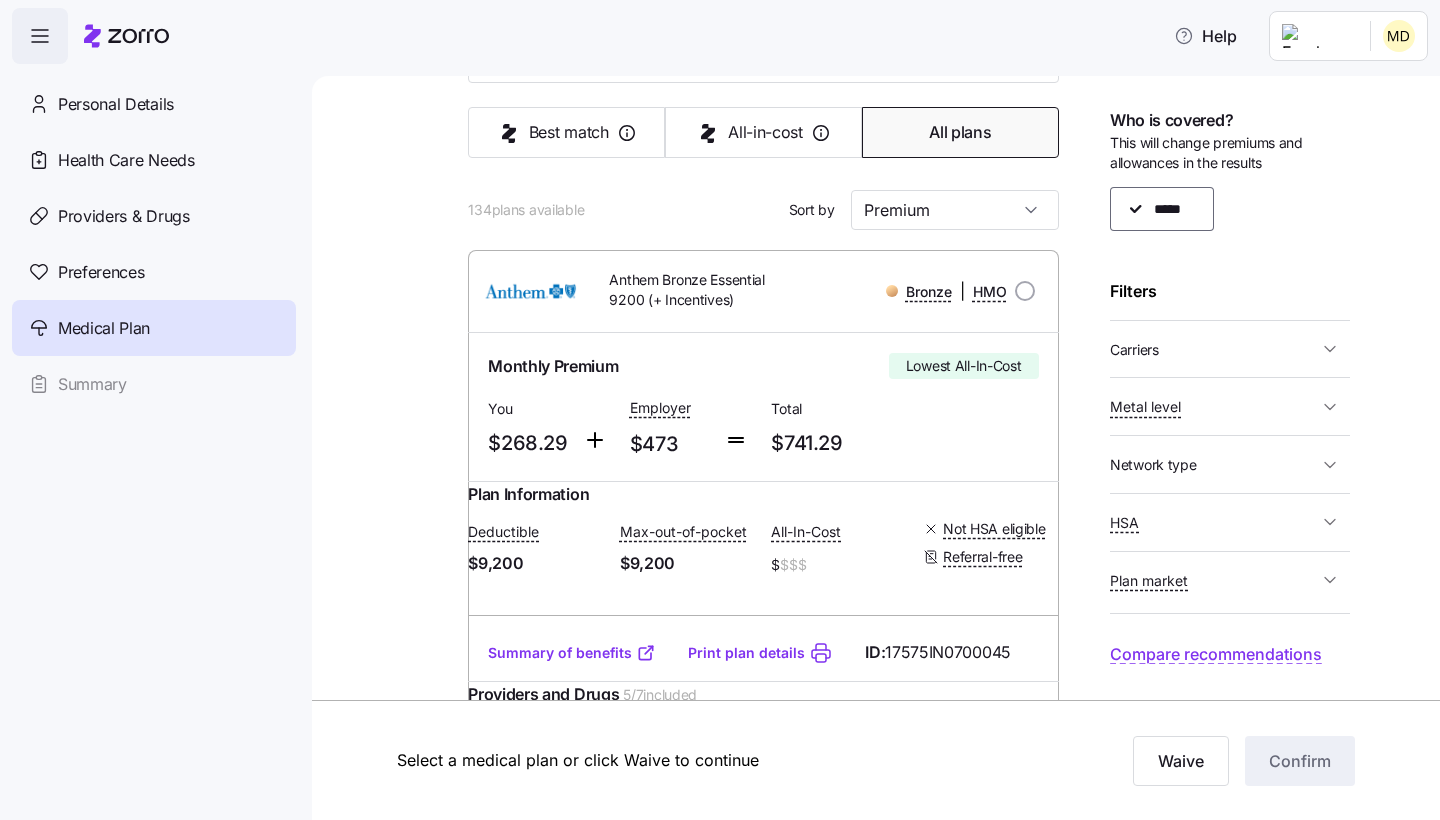 scroll, scrollTop: 0, scrollLeft: 0, axis: both 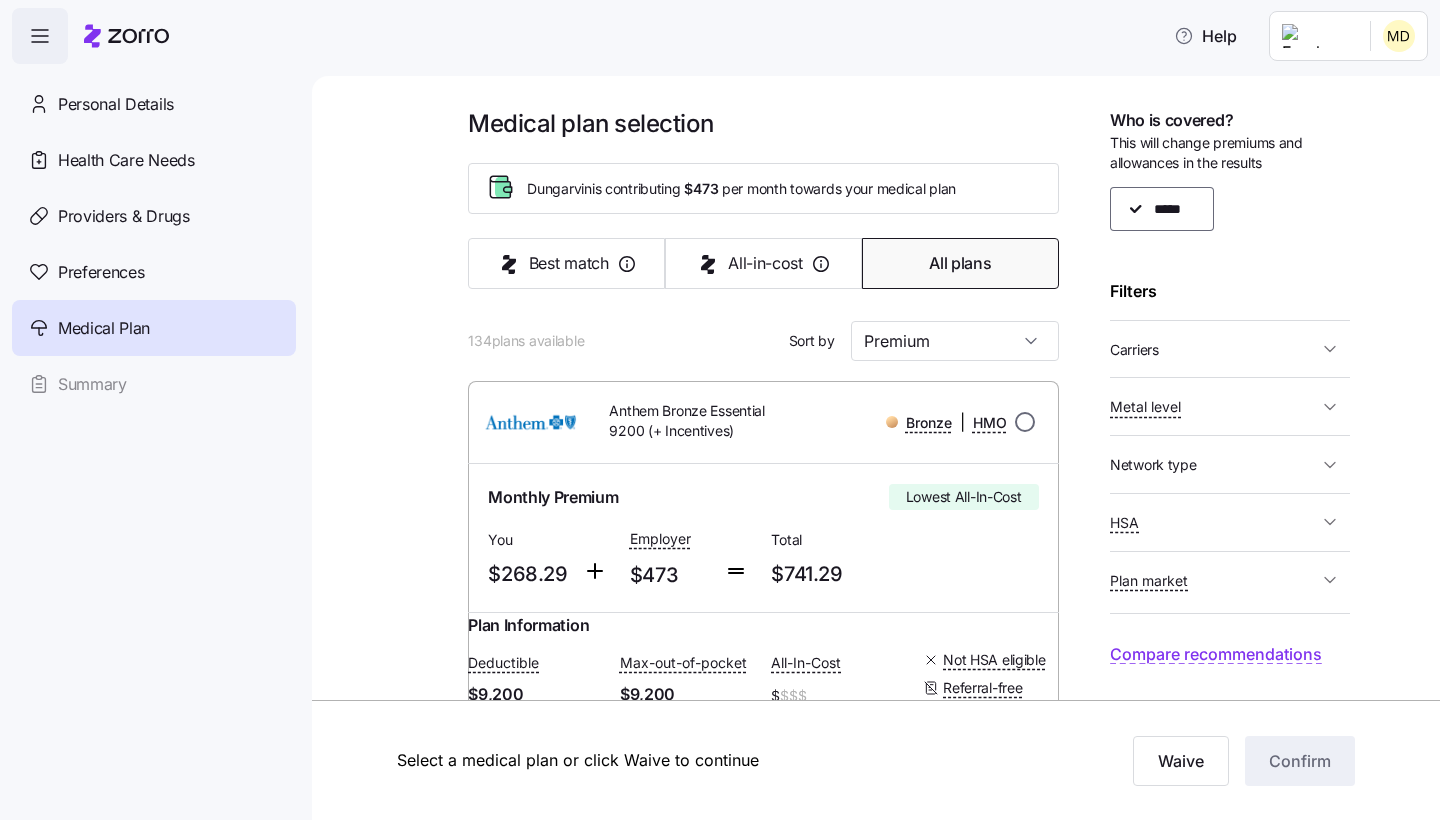 click at bounding box center [1025, 422] 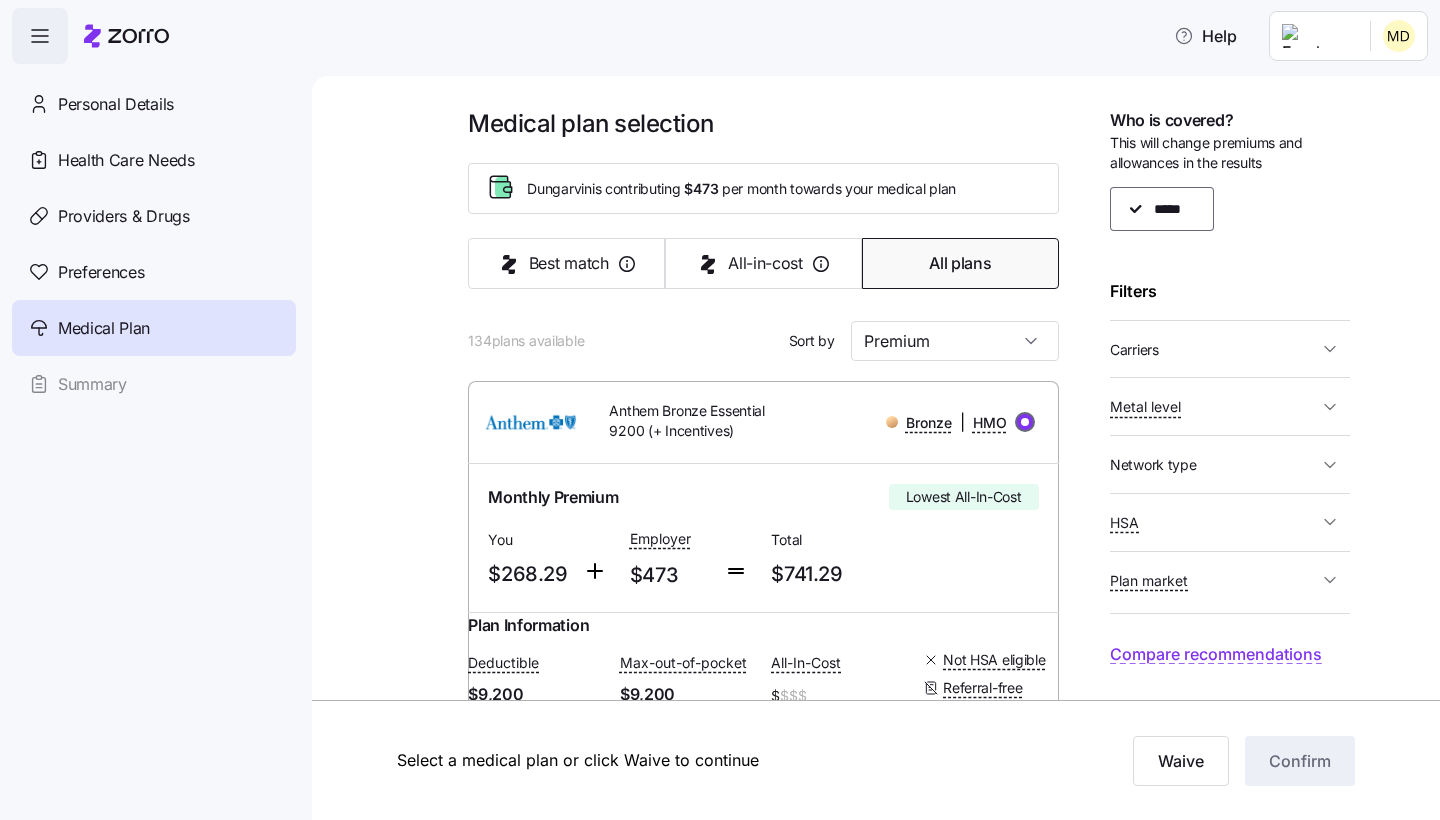 radio on "true" 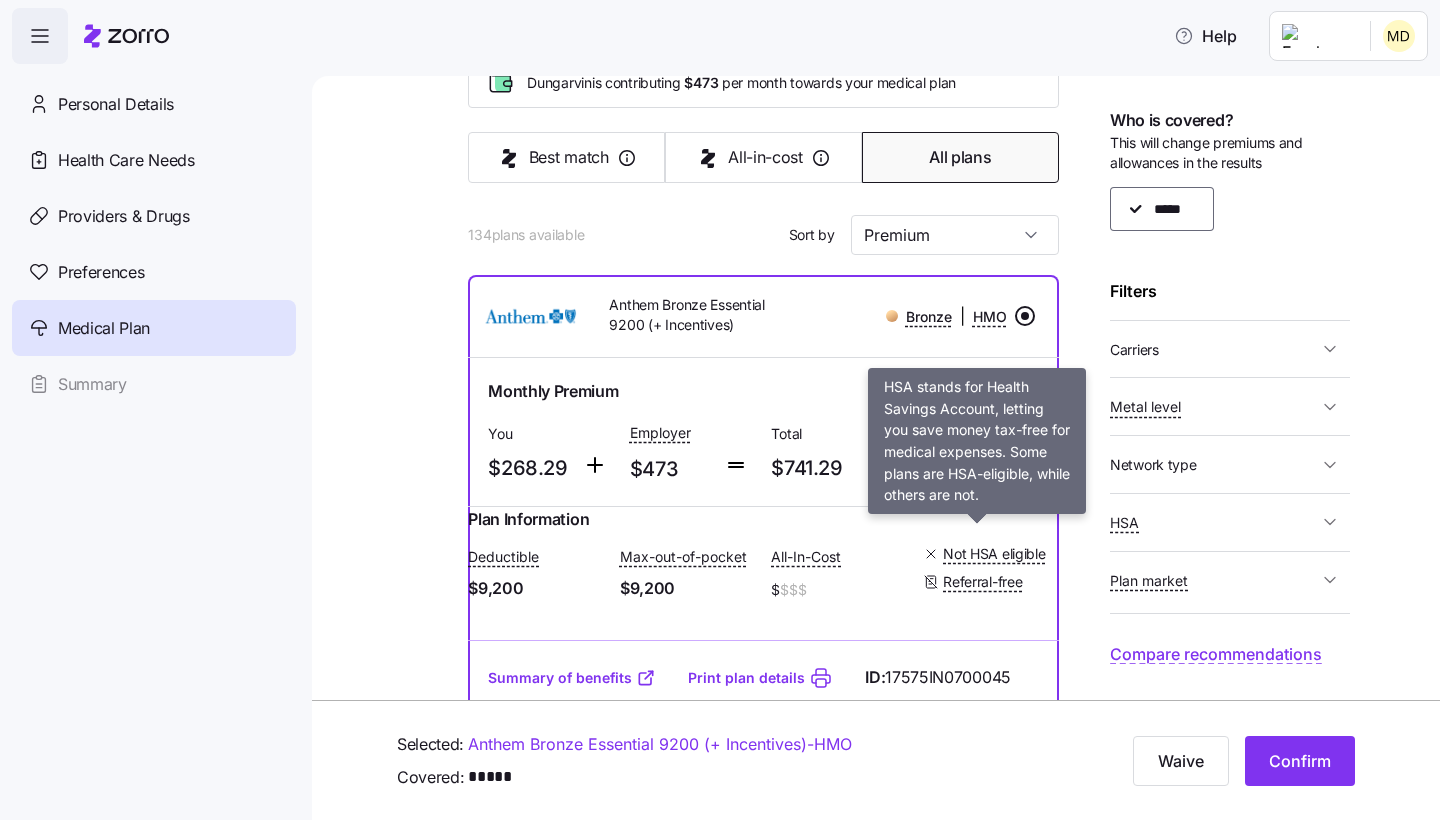 scroll, scrollTop: 123, scrollLeft: 0, axis: vertical 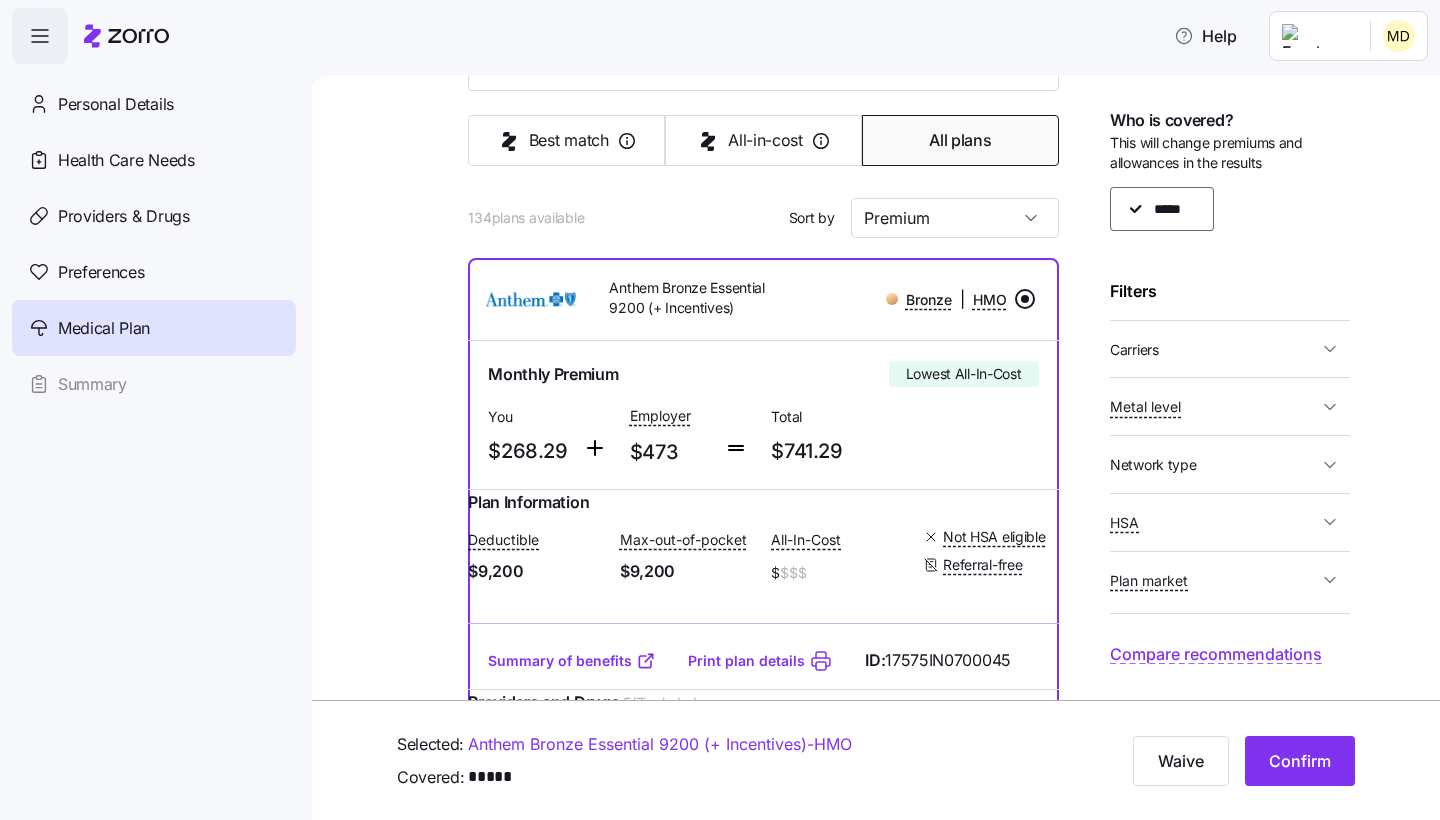 click at bounding box center [892, 299] 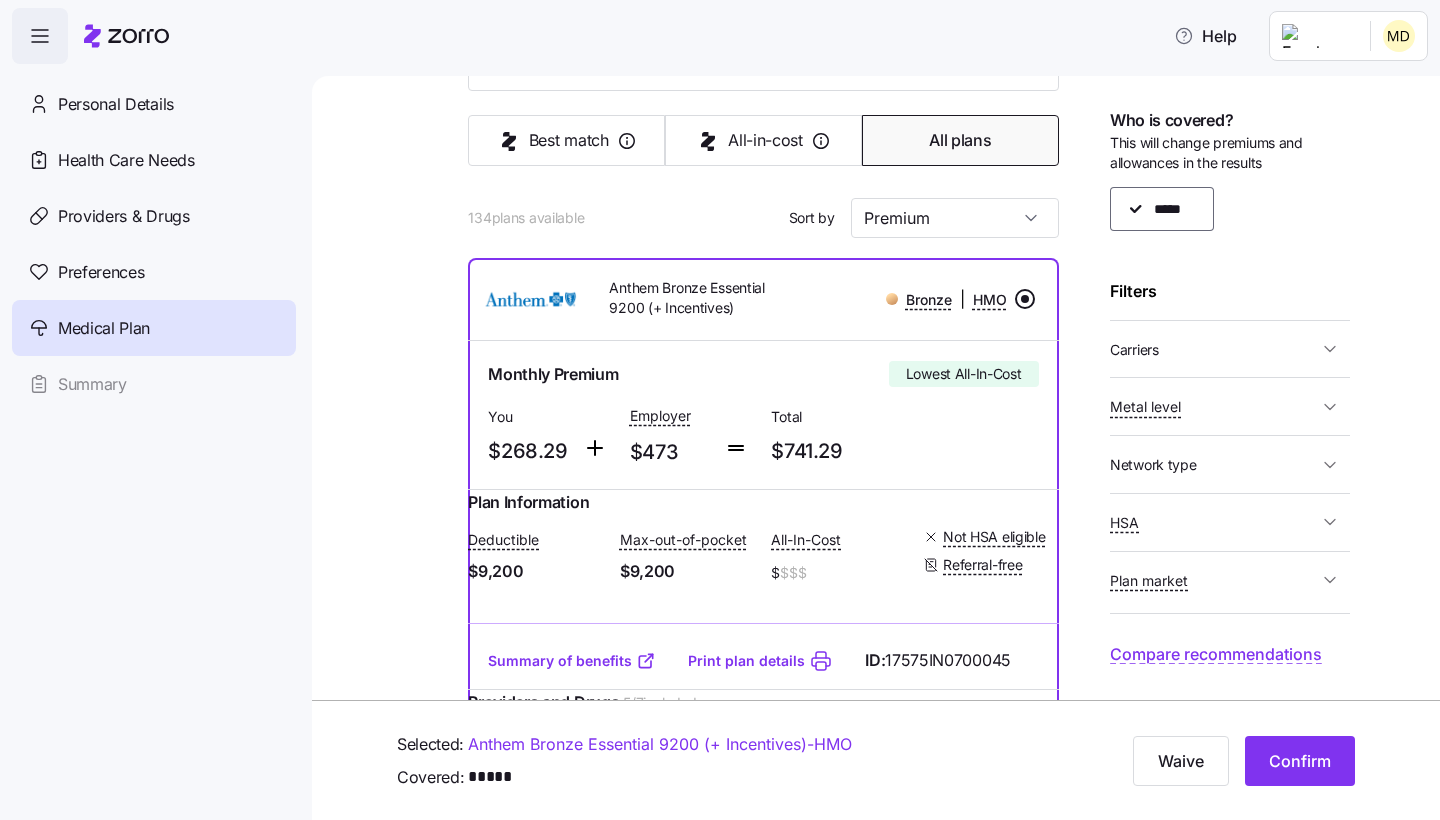 click at bounding box center [892, 299] 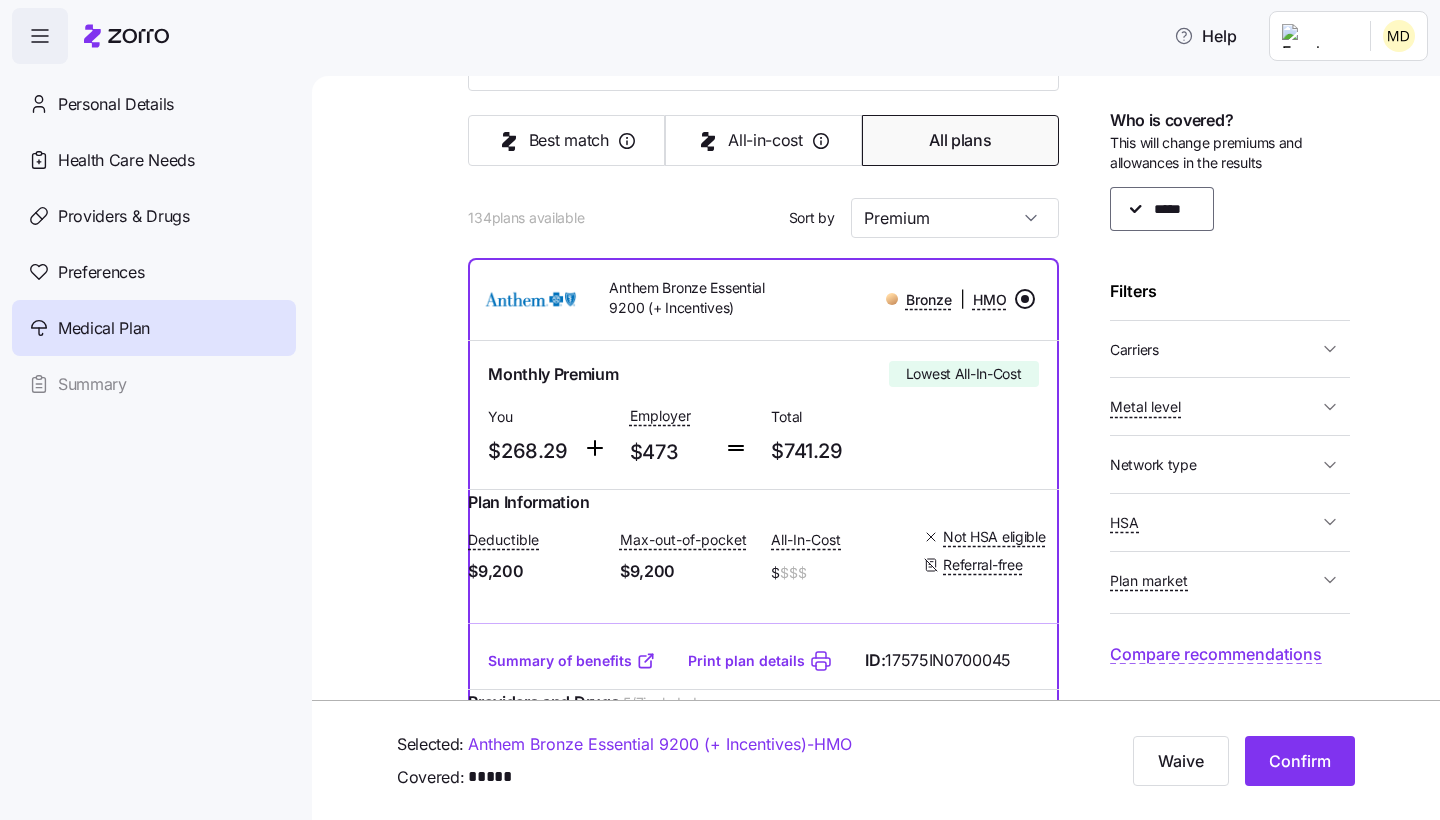 click at bounding box center (1025, 299) 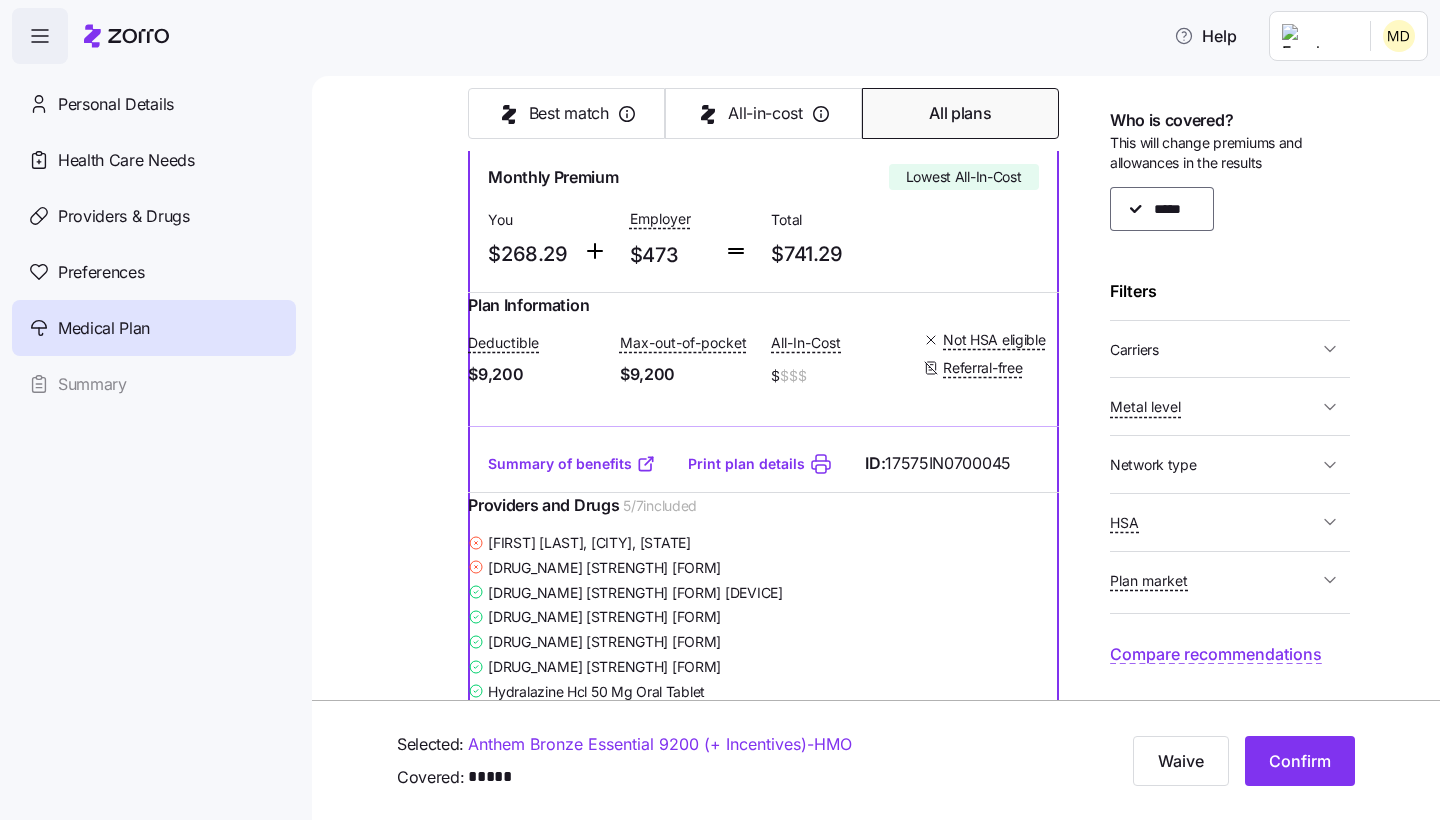 scroll, scrollTop: 248, scrollLeft: 0, axis: vertical 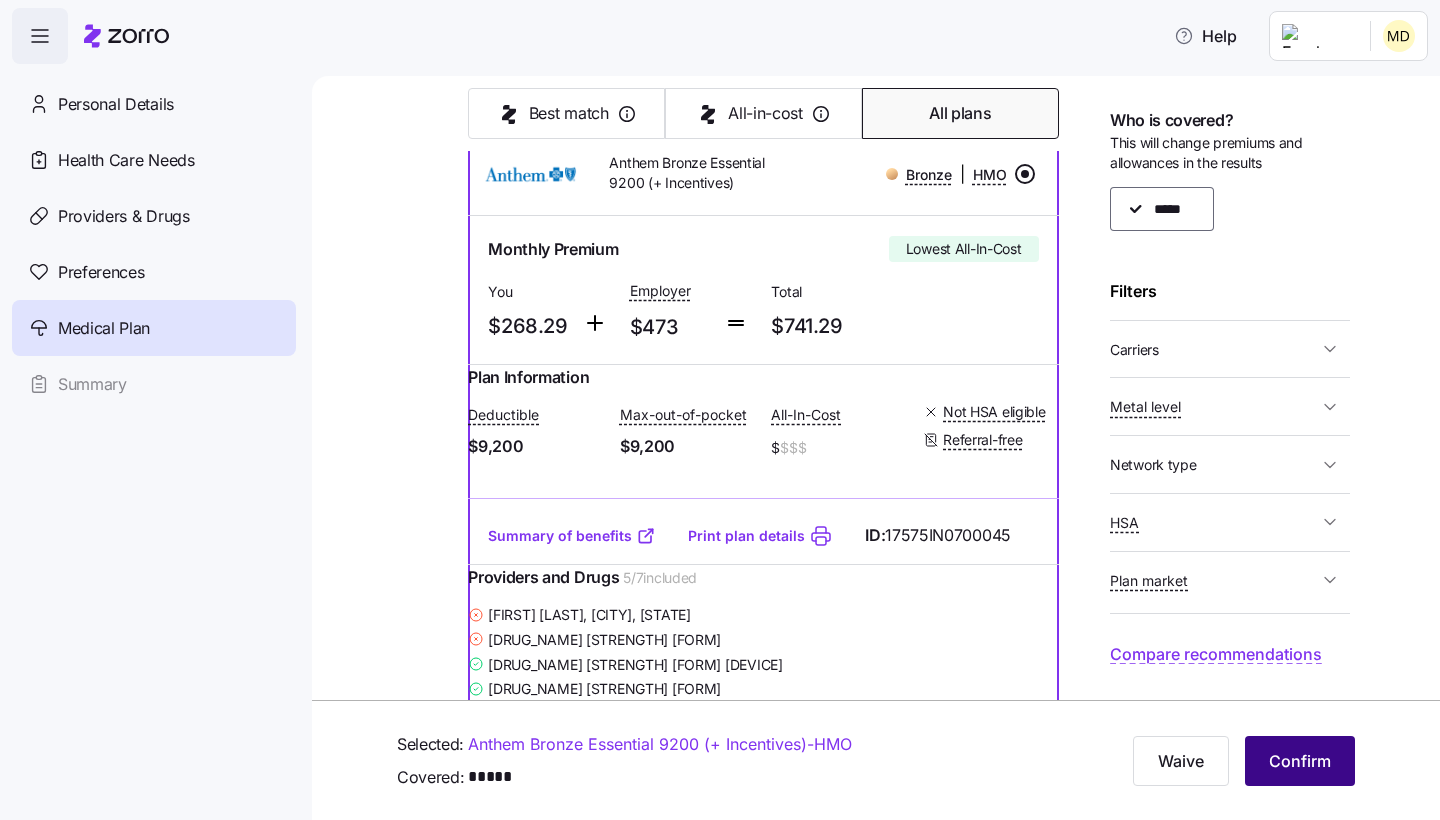 click on "Confirm" at bounding box center (1300, 761) 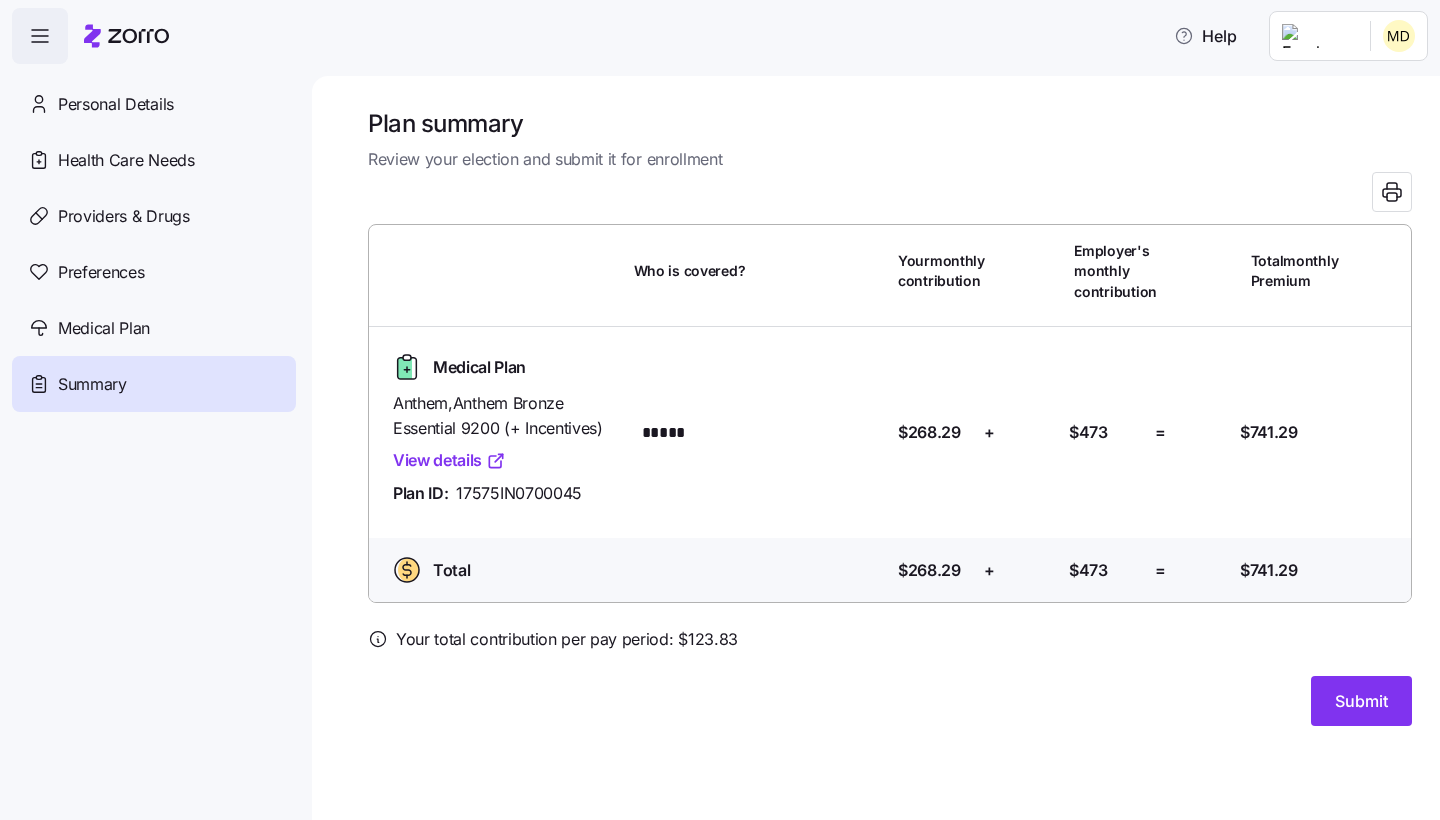click on "View details" at bounding box center (449, 460) 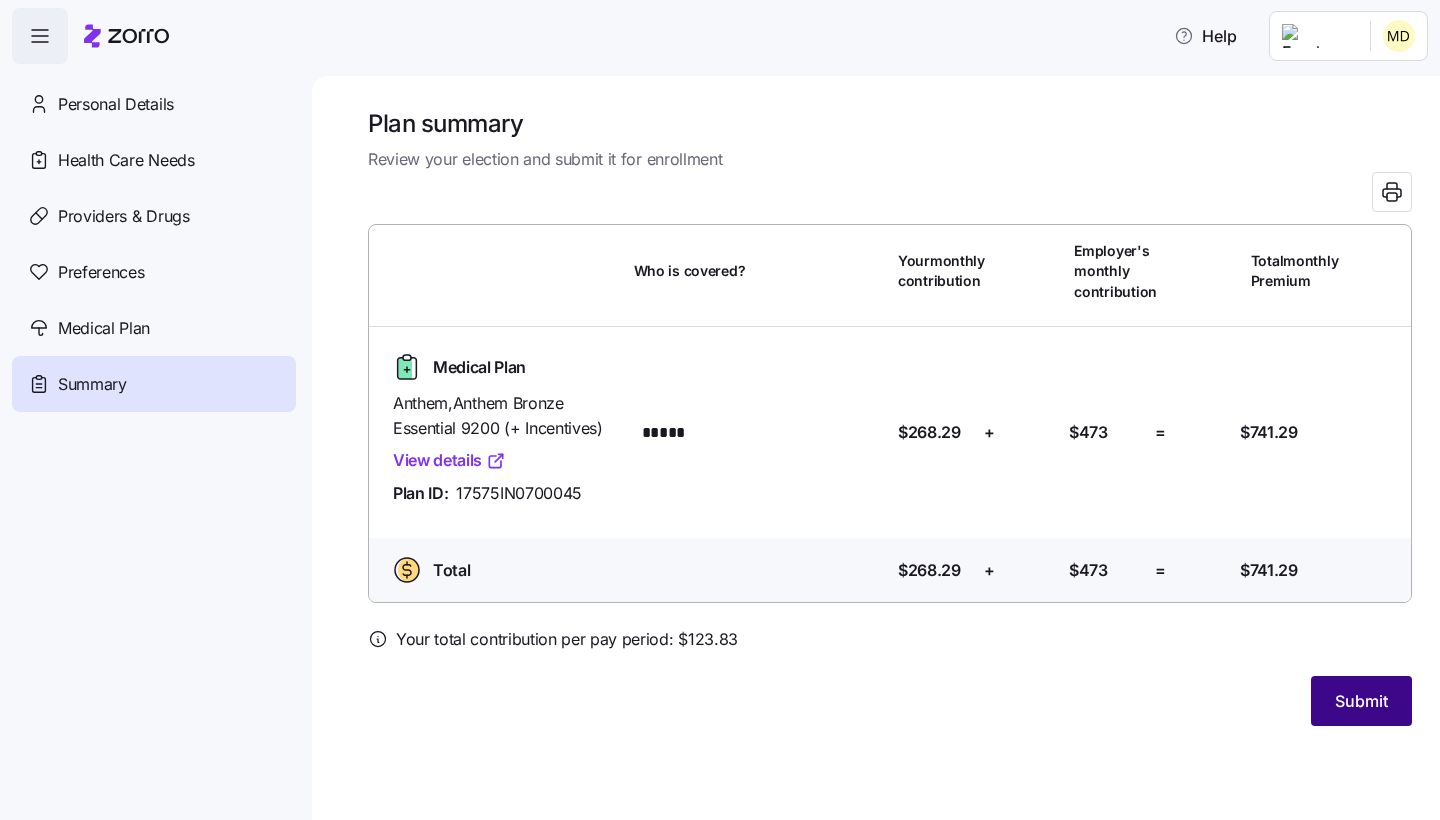 click on "Submit" at bounding box center [1361, 701] 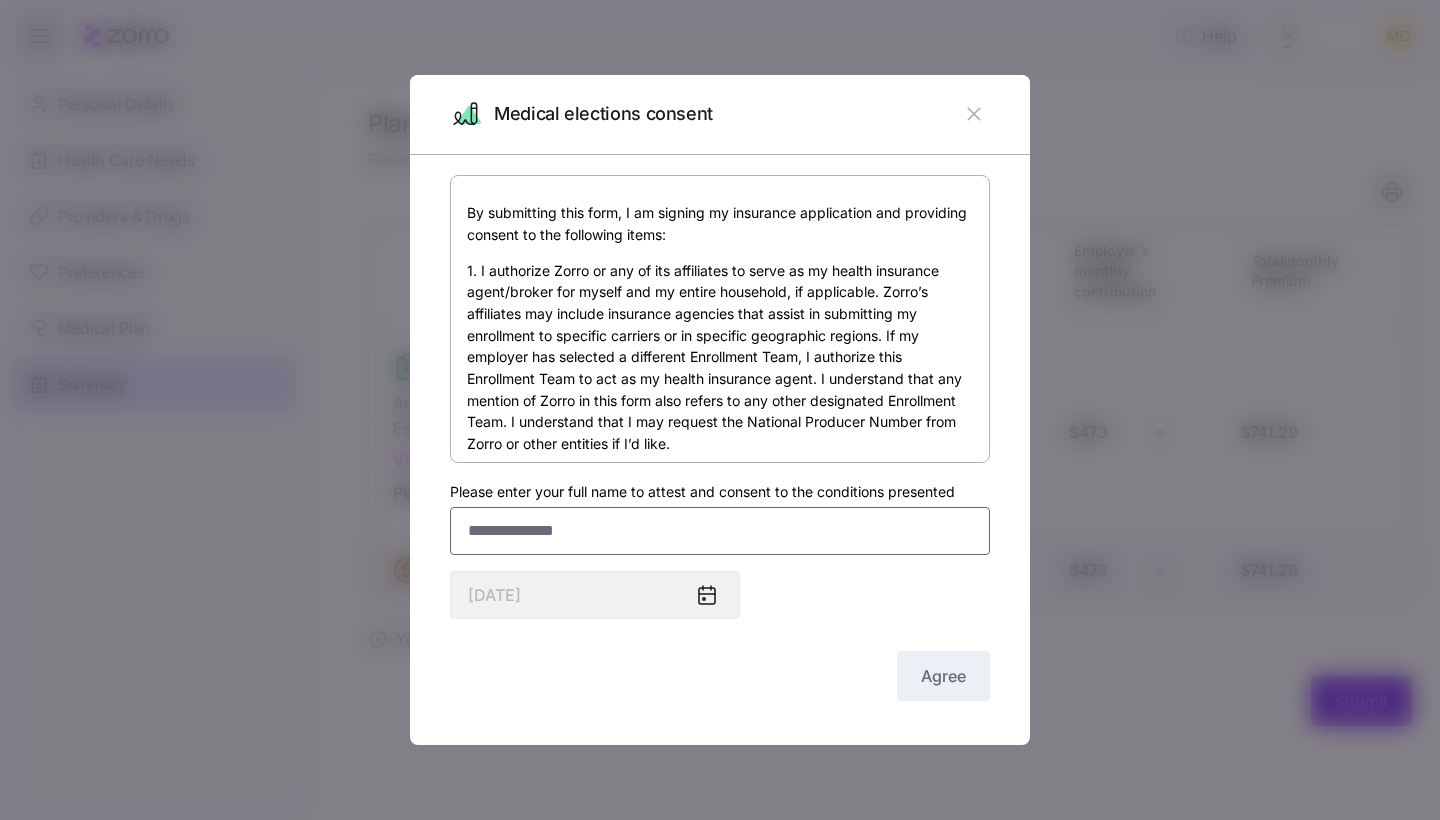 click on "Please enter your full name to attest and consent to the conditions presented" at bounding box center [720, 531] 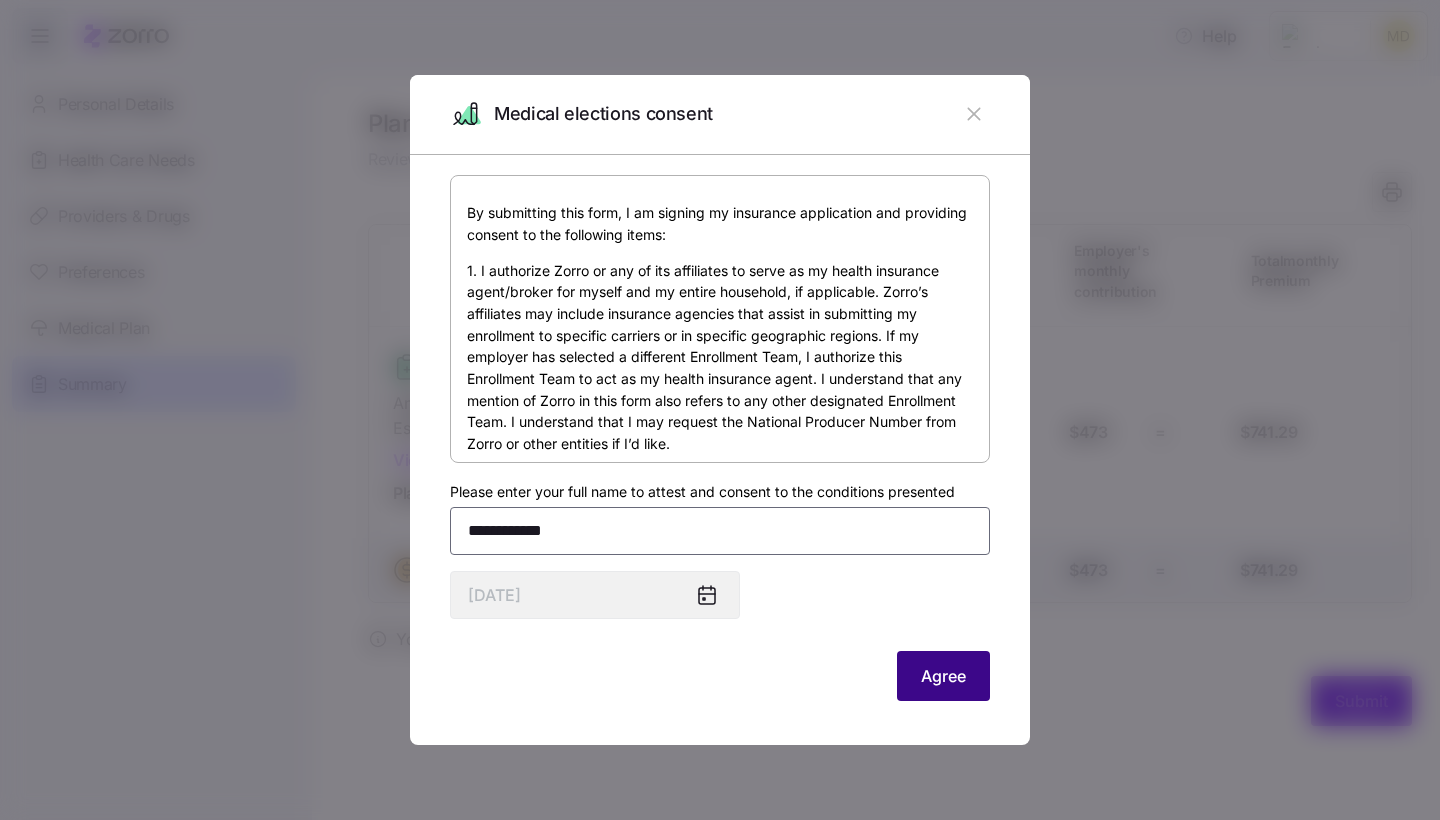 type on "**********" 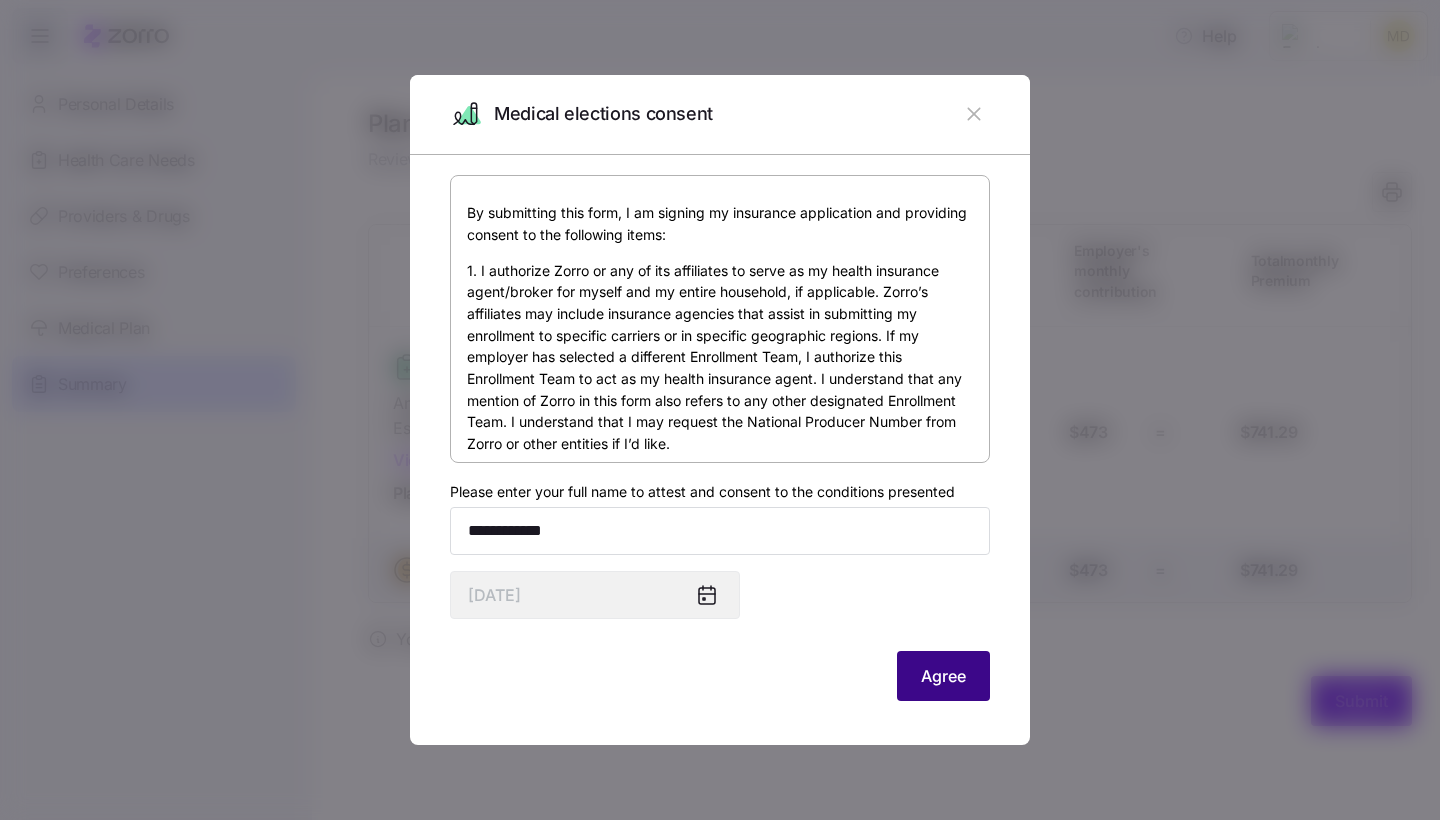 click on "Agree" at bounding box center [943, 676] 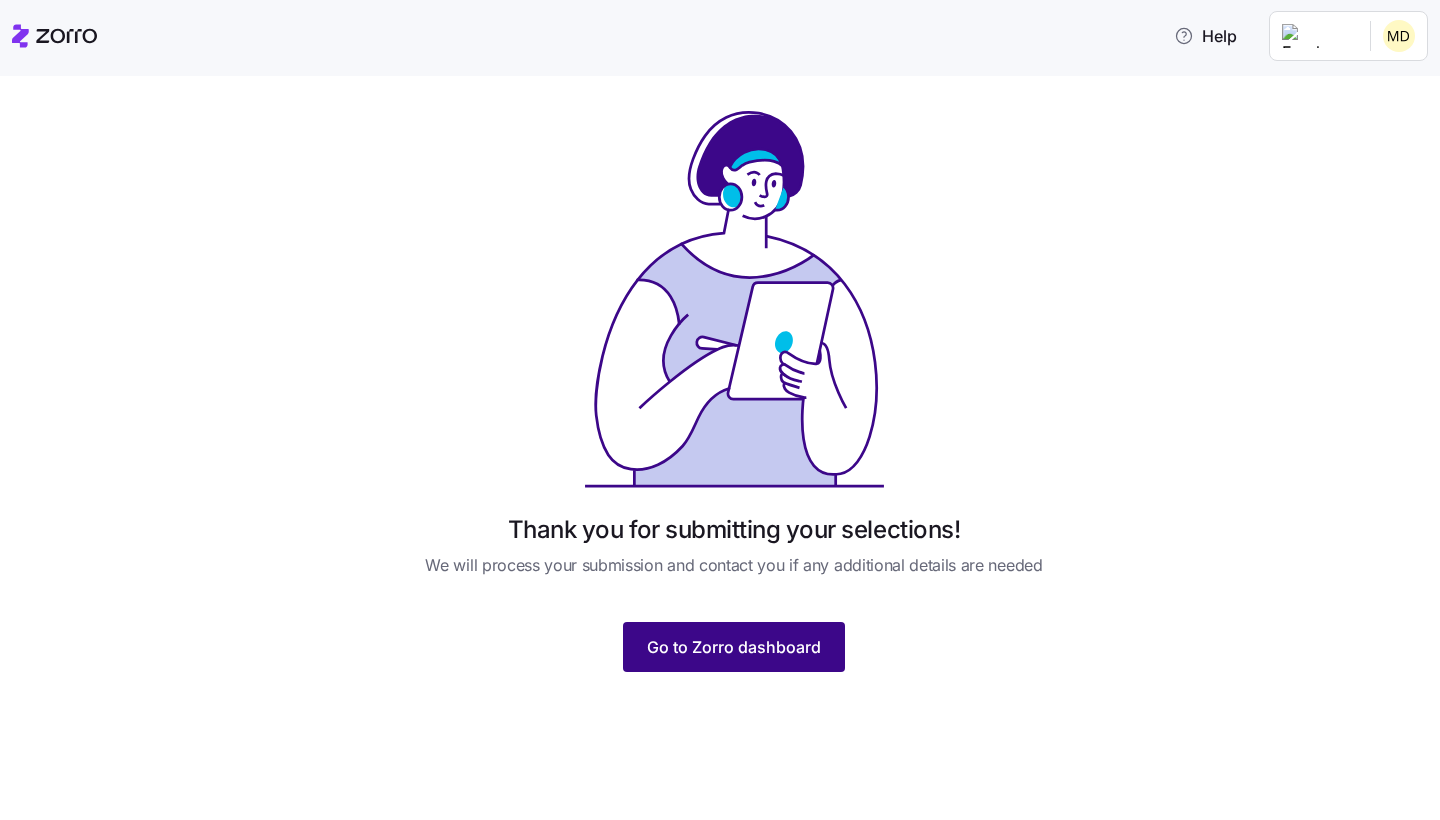 click on "Go to Zorro dashboard" at bounding box center [734, 647] 